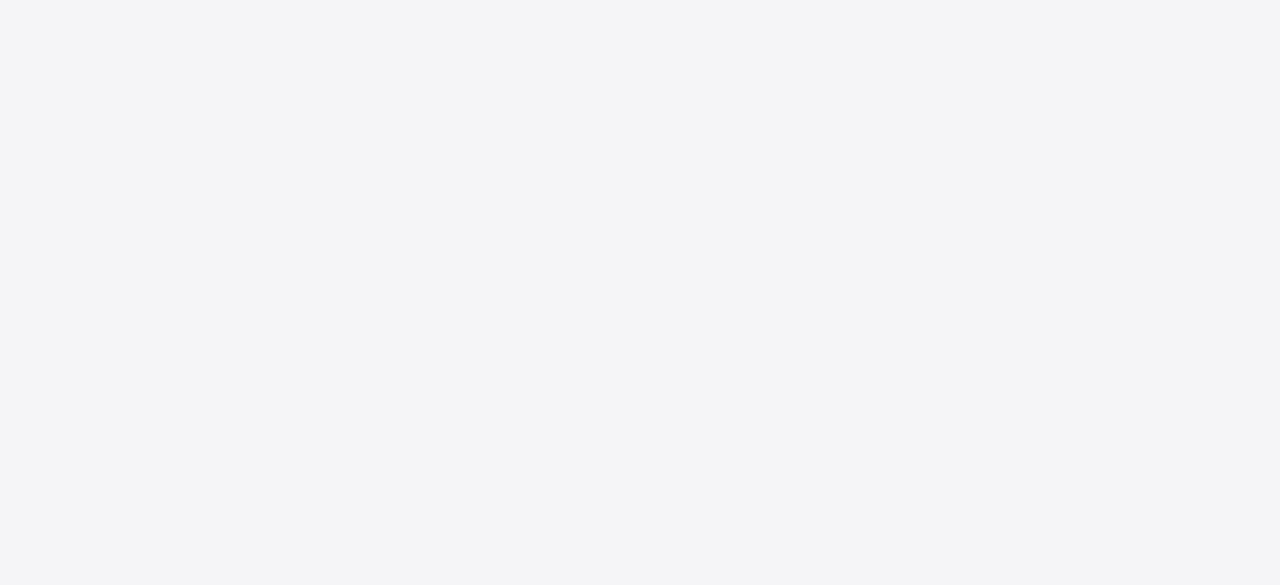 scroll, scrollTop: 0, scrollLeft: 0, axis: both 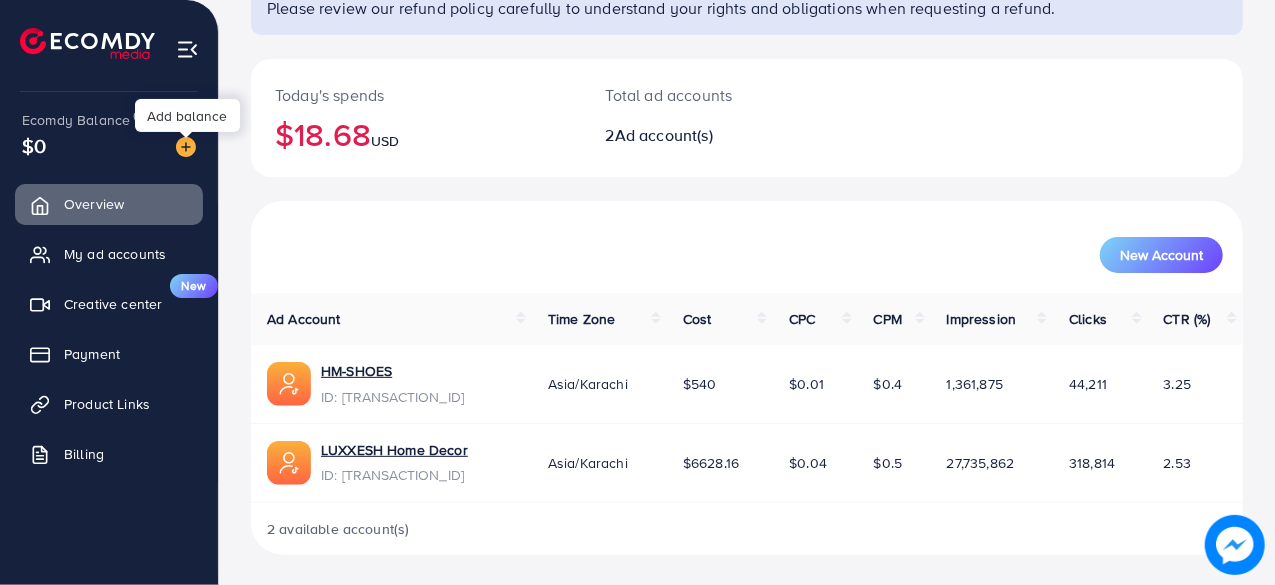 click at bounding box center [186, 147] 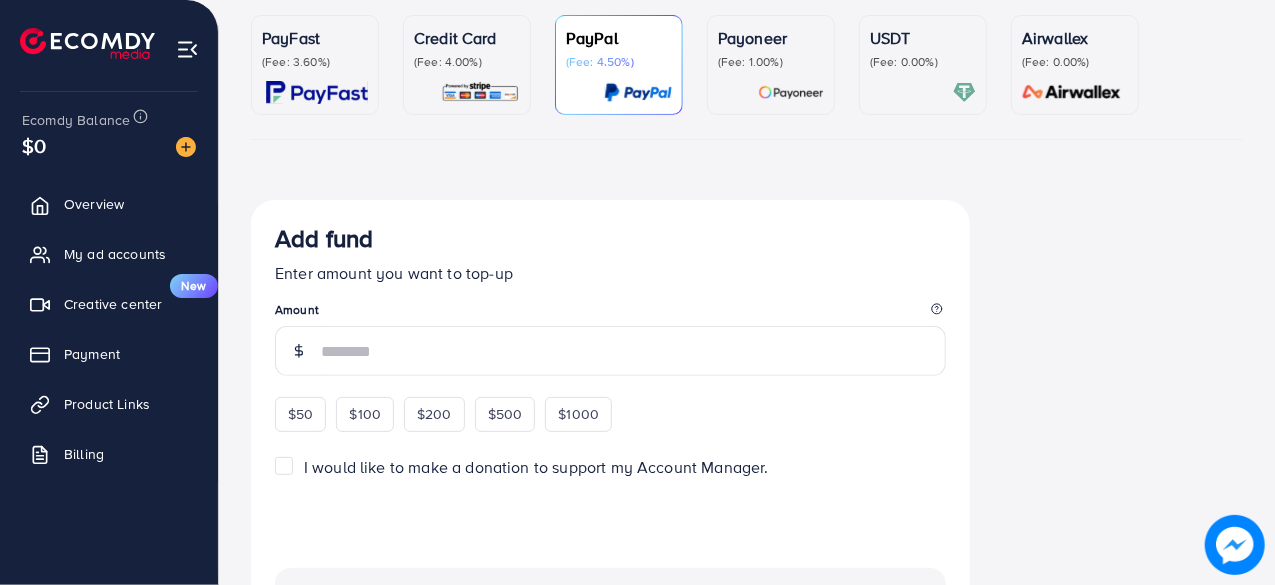 scroll, scrollTop: 0, scrollLeft: 0, axis: both 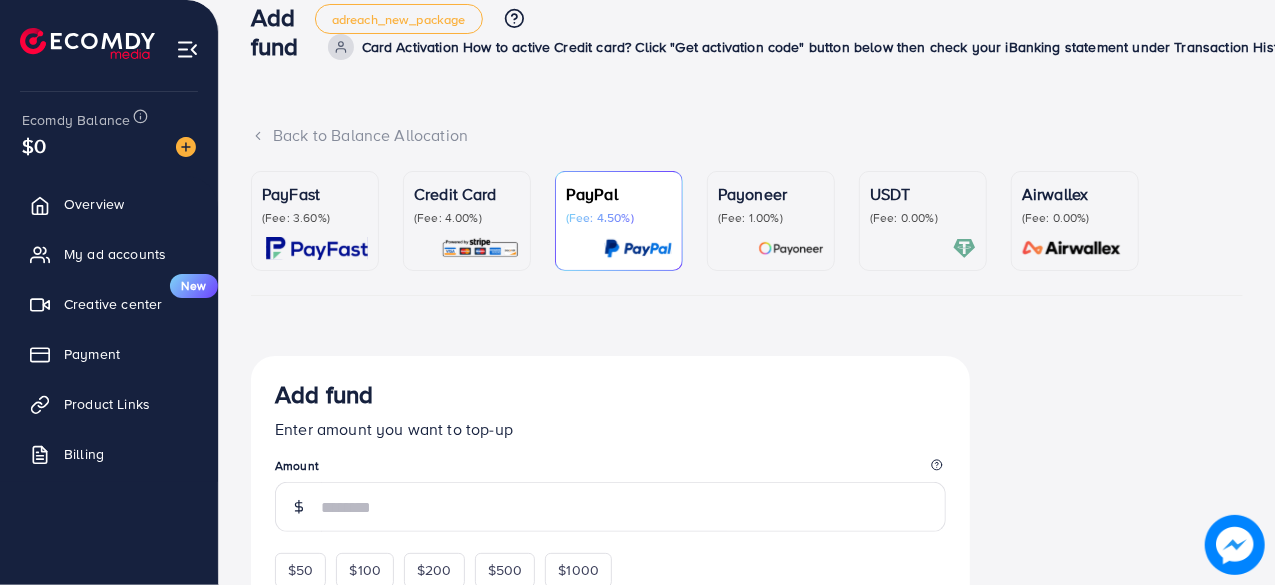 click on "(Fee: 4.00%)" at bounding box center (467, 218) 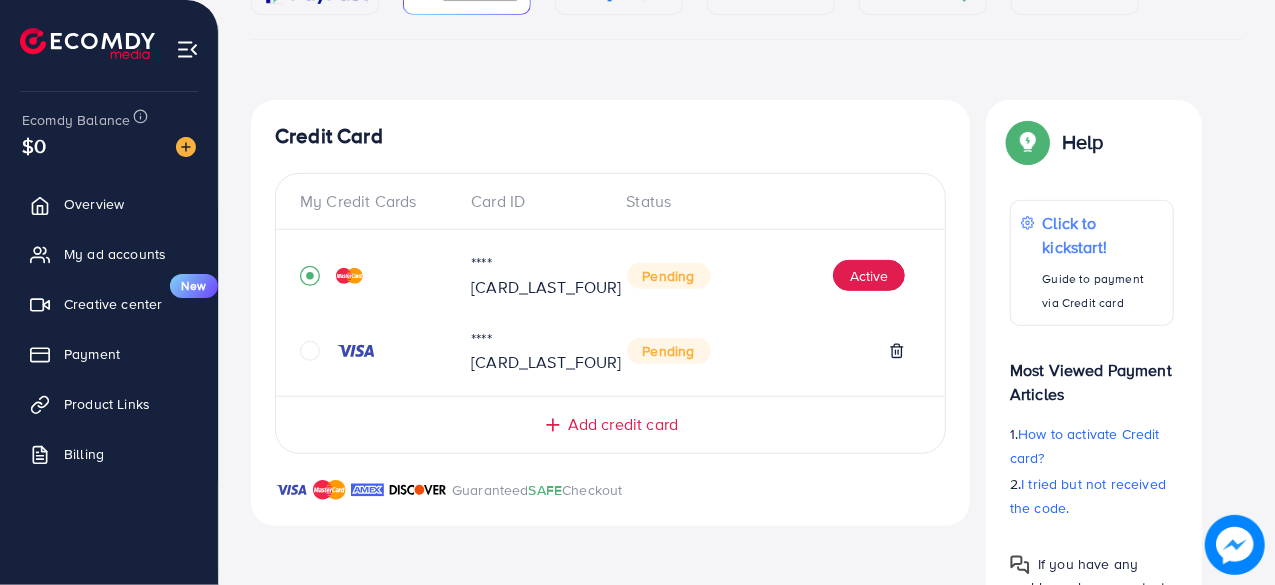 scroll, scrollTop: 288, scrollLeft: 0, axis: vertical 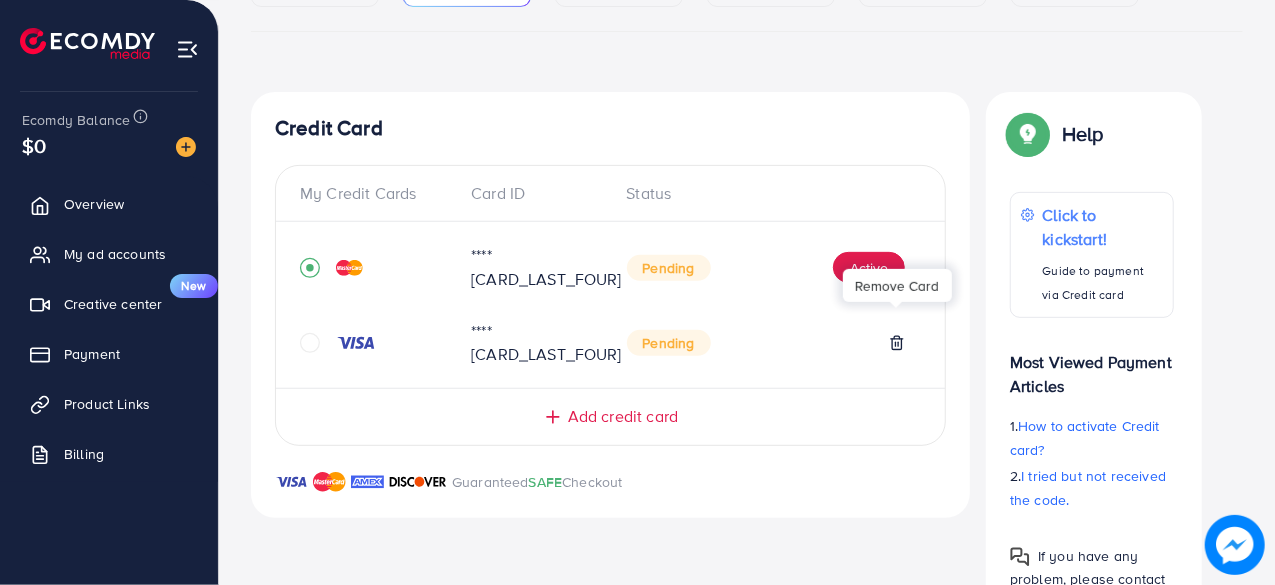 click 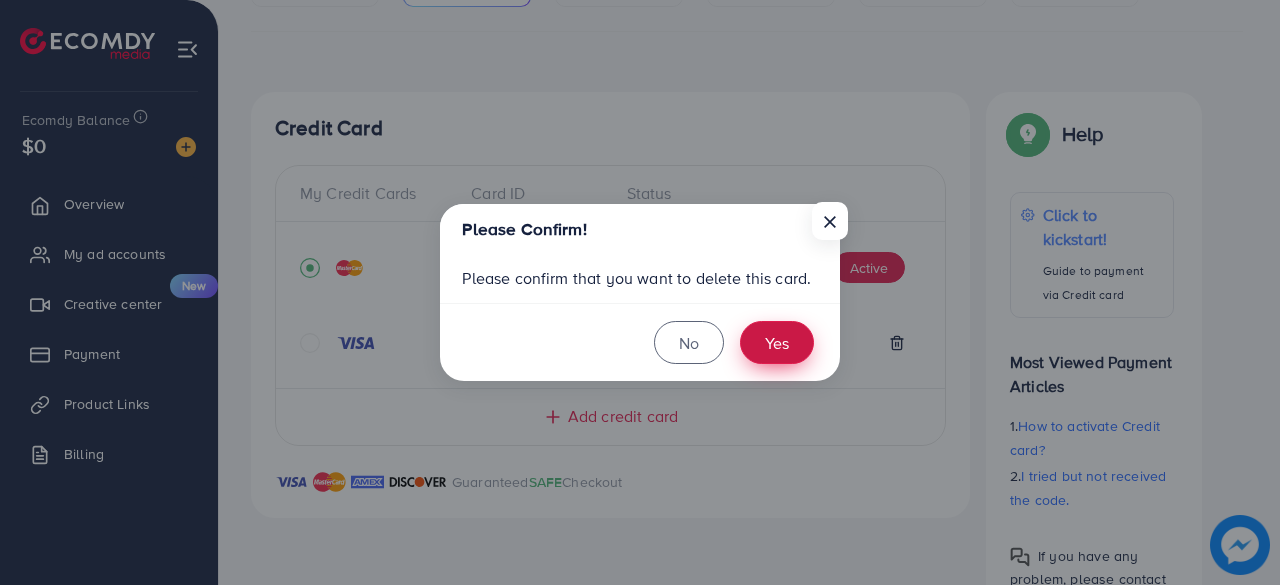 click on "Yes" at bounding box center (777, 342) 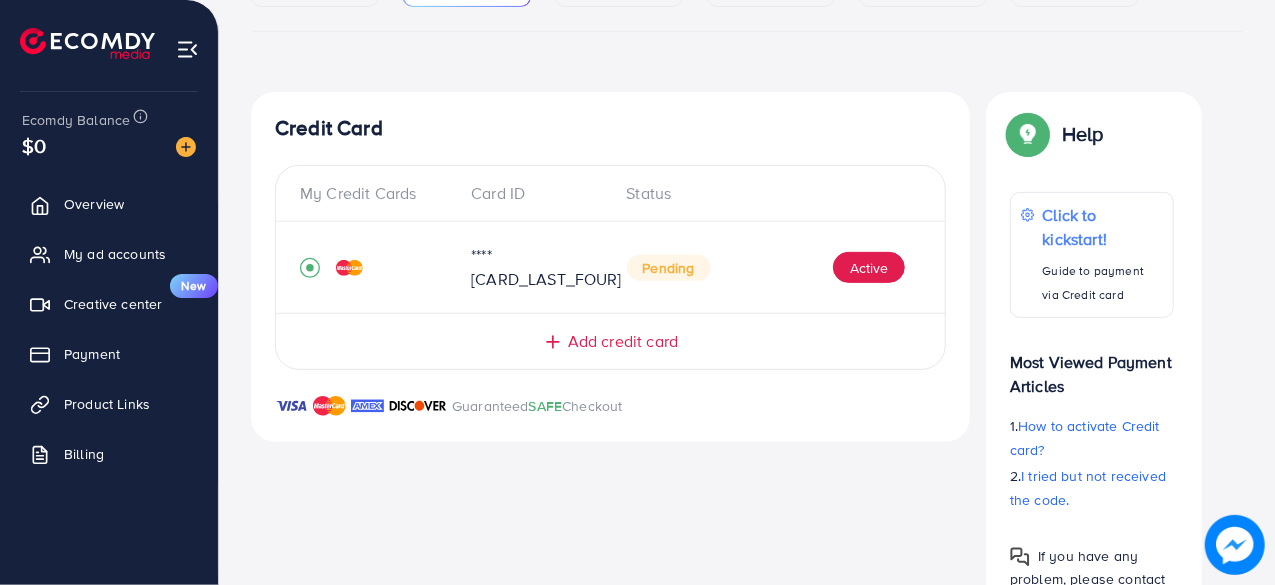 click on "Add credit card" at bounding box center (610, 333) 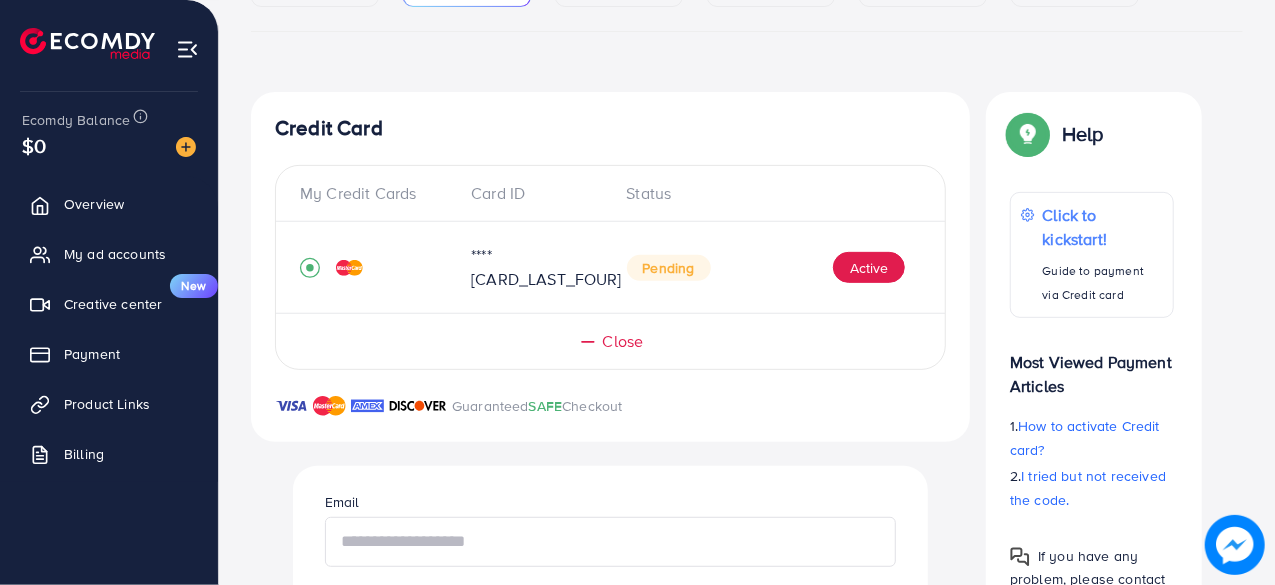 click at bounding box center (610, 542) 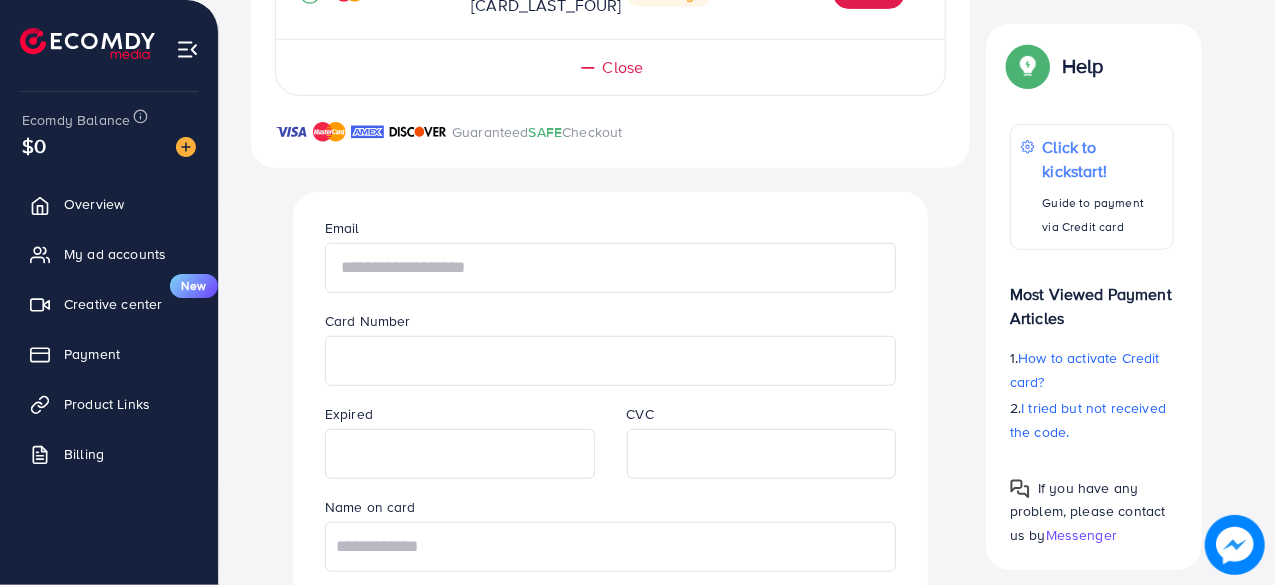 scroll, scrollTop: 574, scrollLeft: 0, axis: vertical 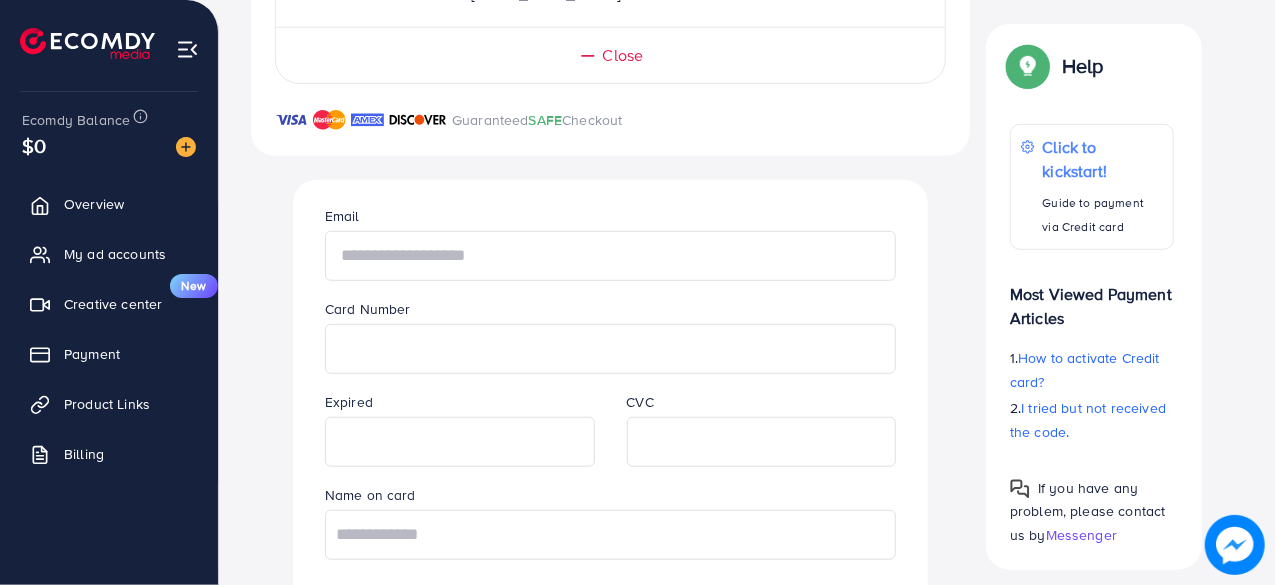 click at bounding box center (610, 256) 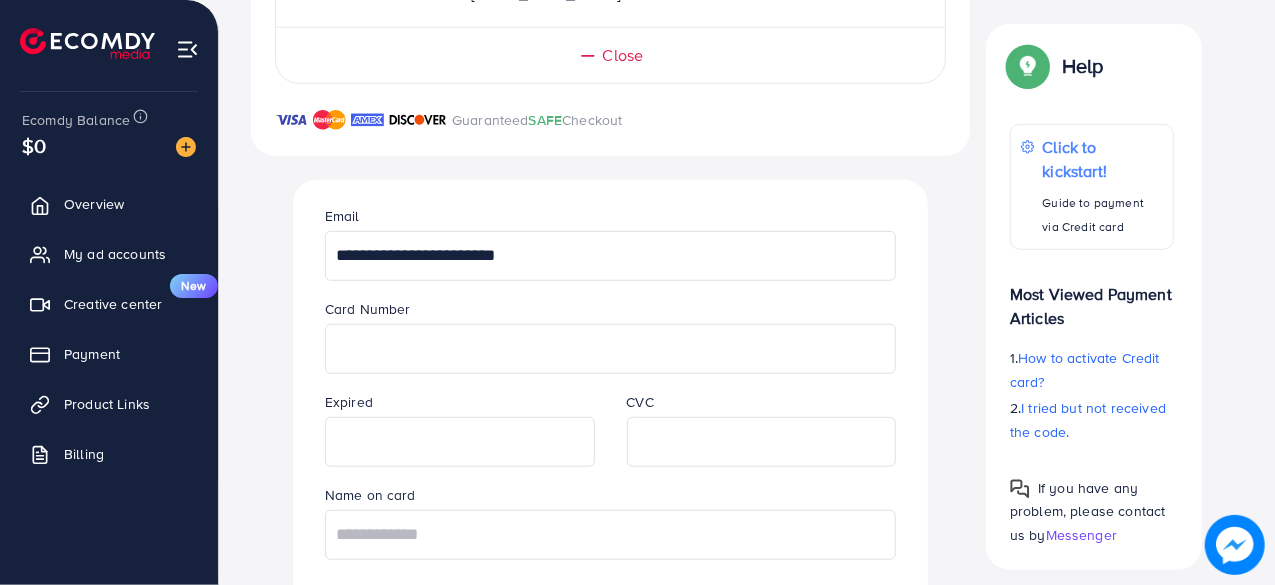 type on "**********" 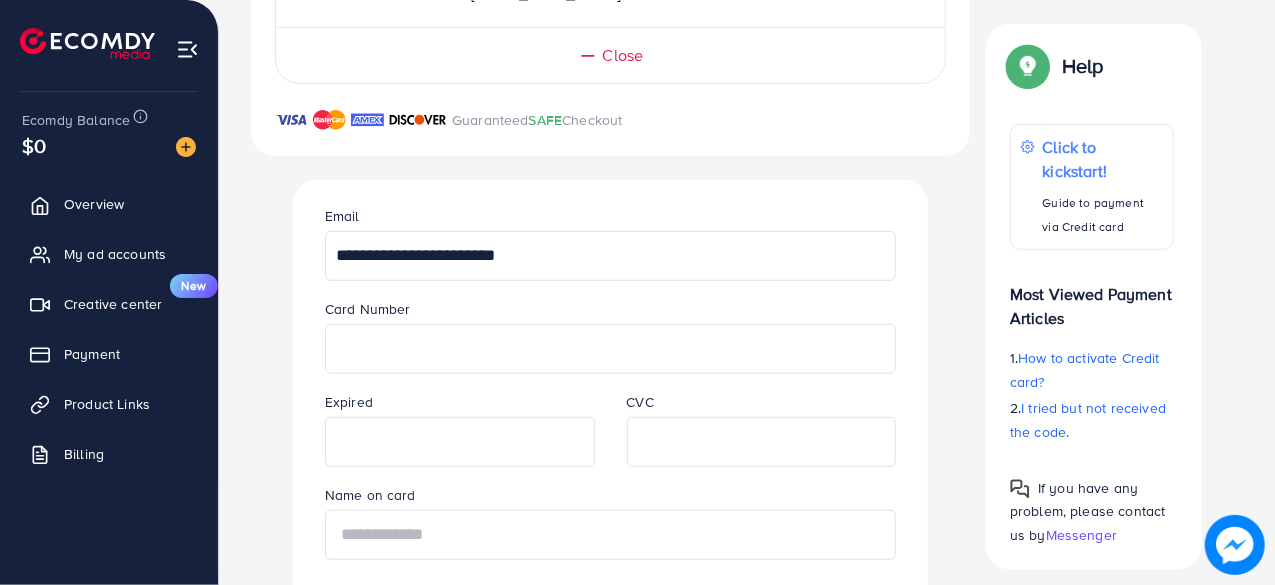 click at bounding box center [610, 535] 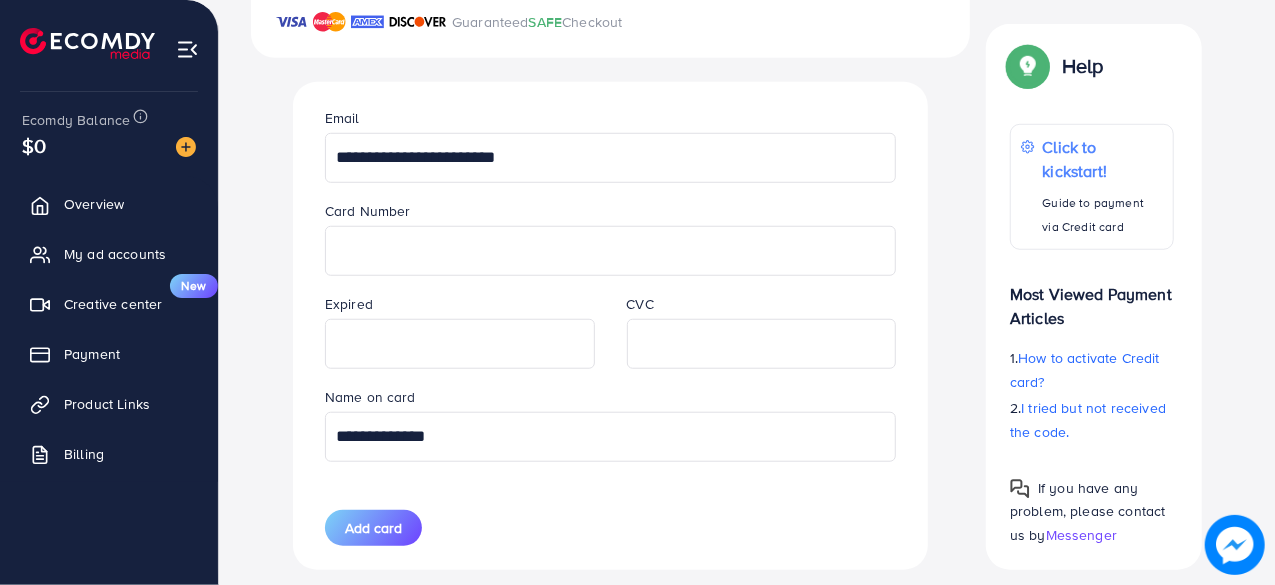 scroll, scrollTop: 695, scrollLeft: 0, axis: vertical 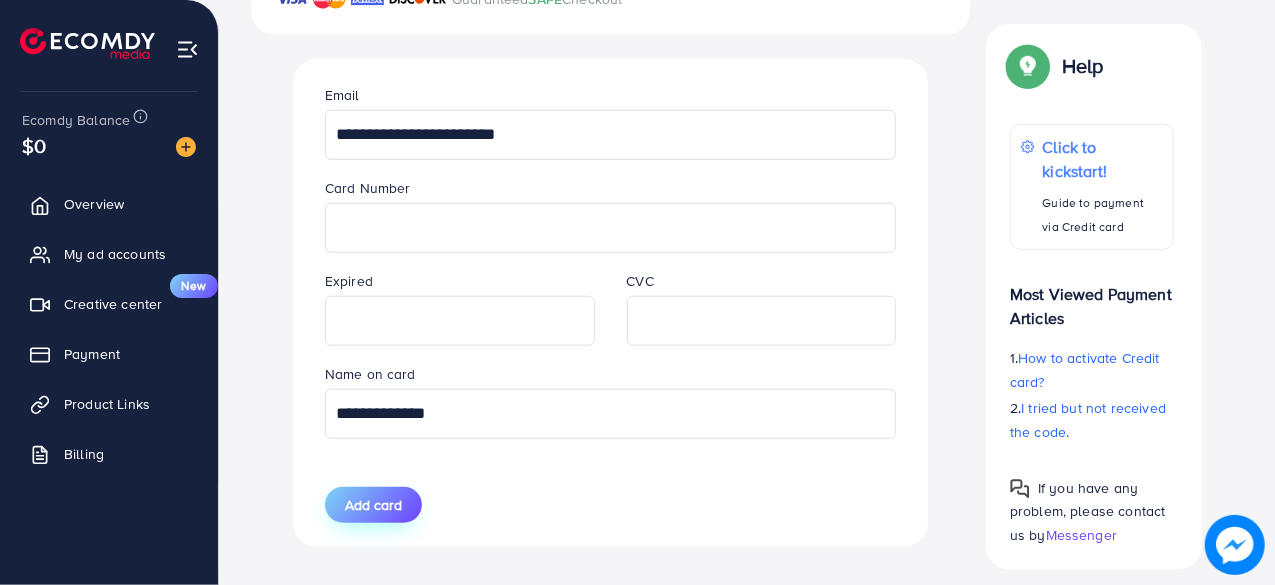 type on "**********" 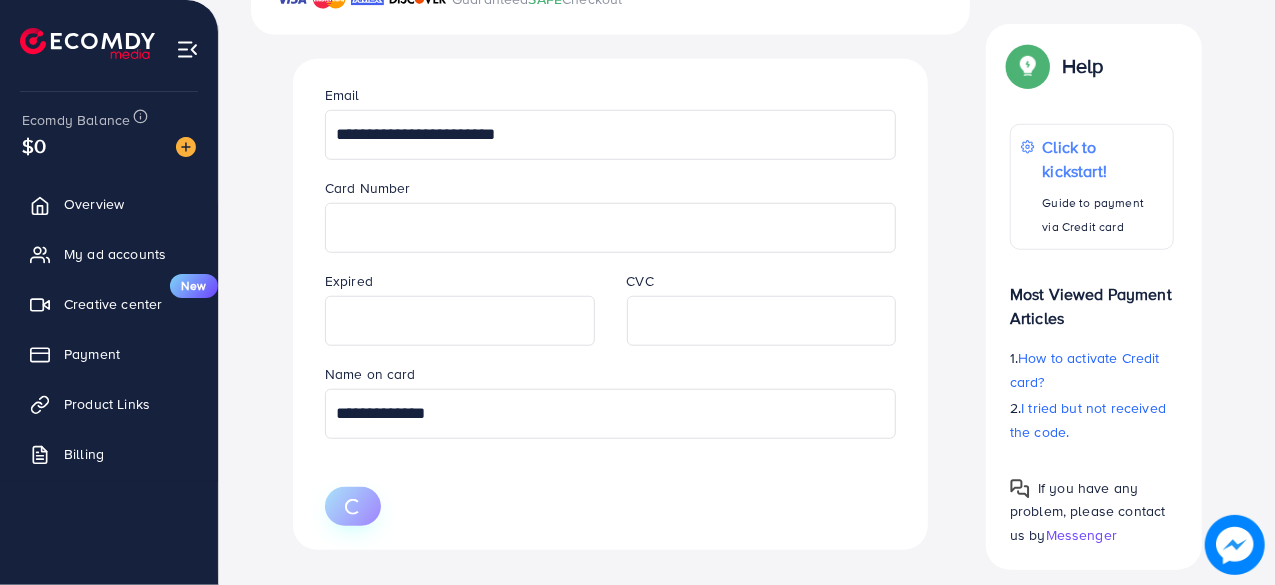type 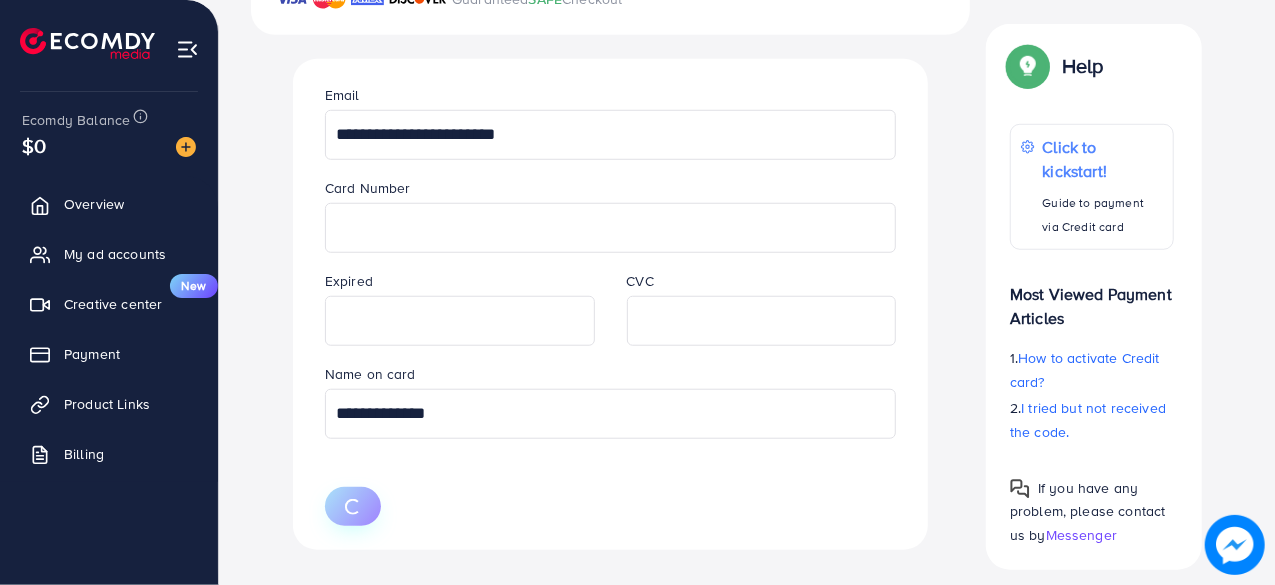 type 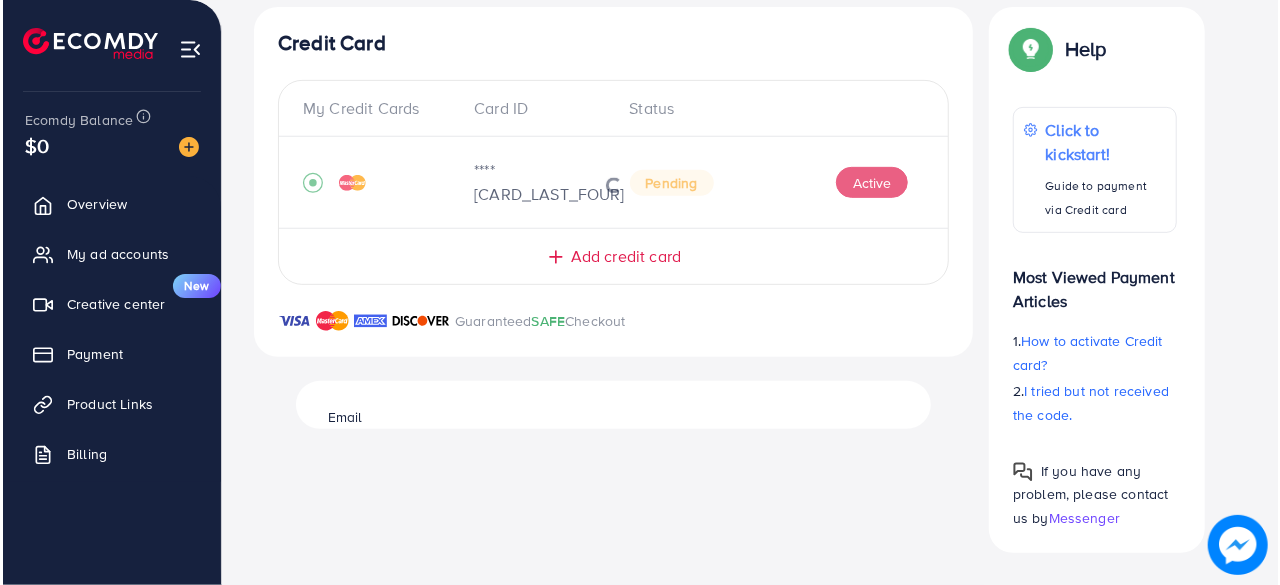 scroll, scrollTop: 372, scrollLeft: 0, axis: vertical 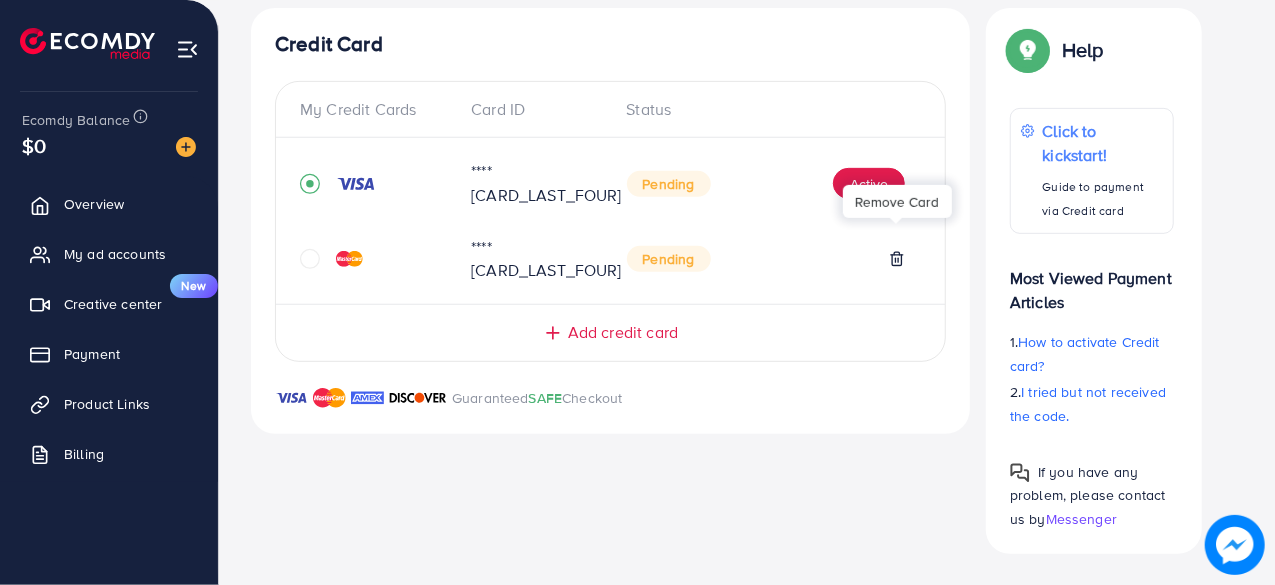click 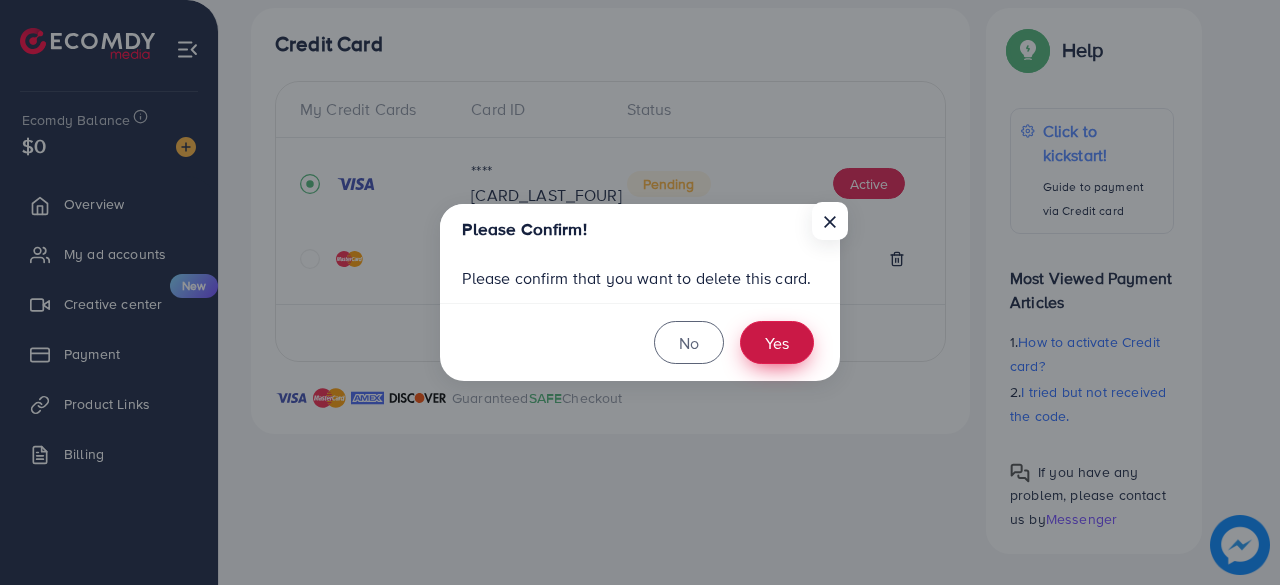 click on "Yes" at bounding box center (777, 342) 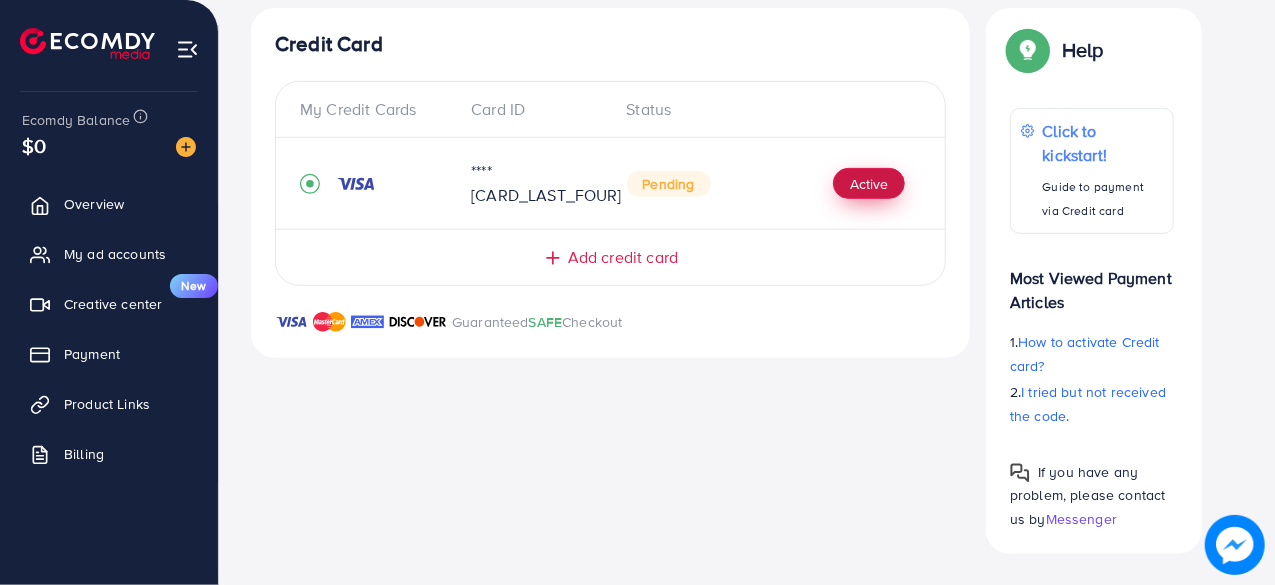click on "Active" at bounding box center (869, 184) 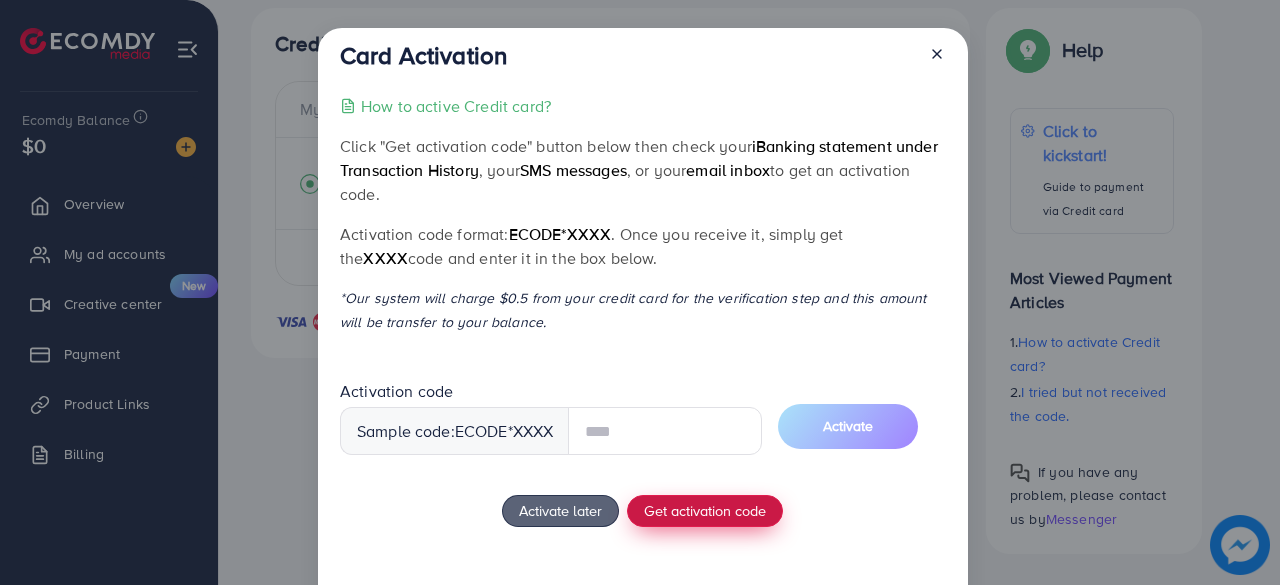 click on "How to active Credit card?   Click "Get activation code" button below then check your  iBanking statement under Transaction History , your  SMS messages , or your  email inbox  to get an activation code.   Activation code format:  ecode*XXXX . Once you receive it, simply get the  XXXX  code and enter it in the box below.   *Our system will charge $0.5 from your credit card for the verification step and this amount will be transfer to your balance.   Activation code   Sample code:  ecode *XXXX   Activate   Activate later   Get activation code   If you have any problem, please contact us by   Messenger" at bounding box center [642, 366] 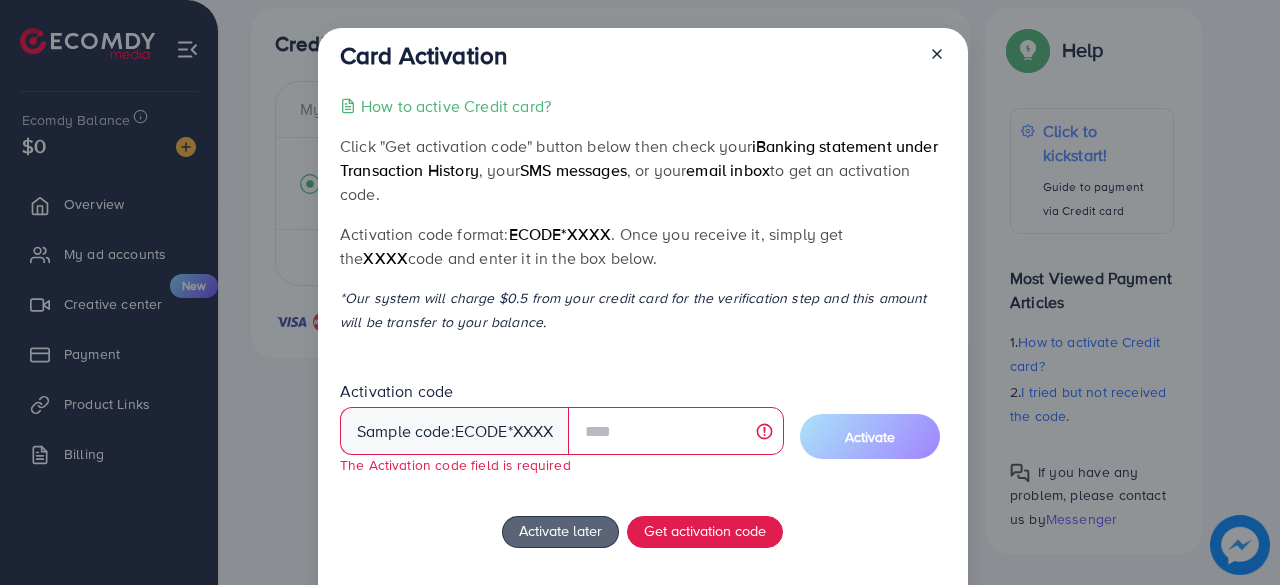 click on "Sample code:  ecode *XXXX" at bounding box center [455, 431] 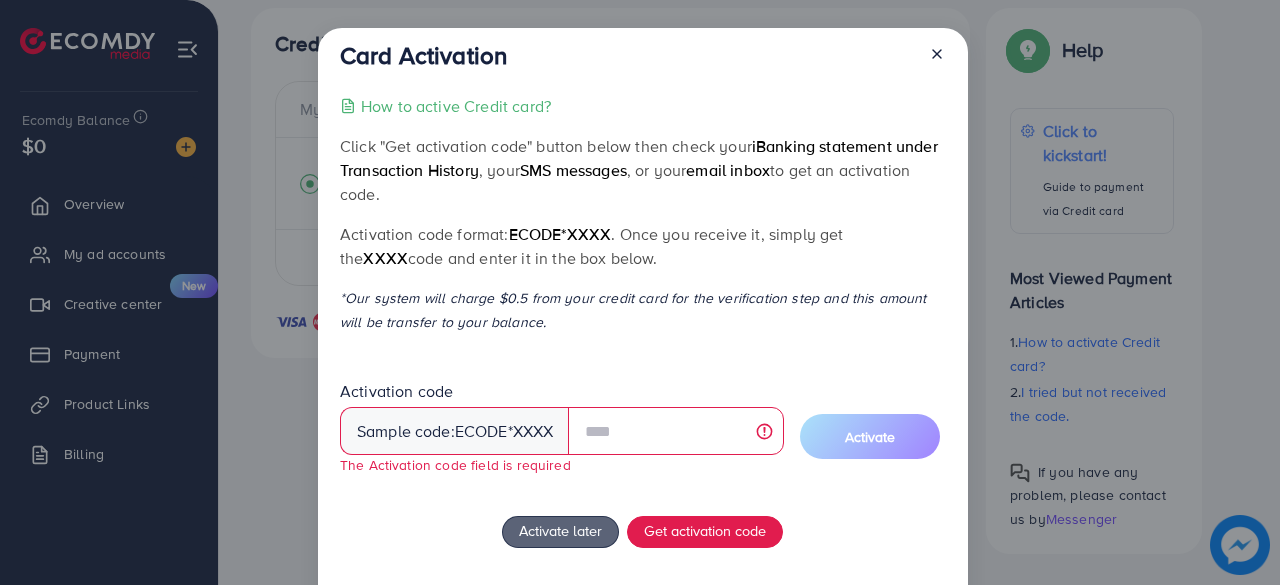click on "ecode" at bounding box center (481, 431) 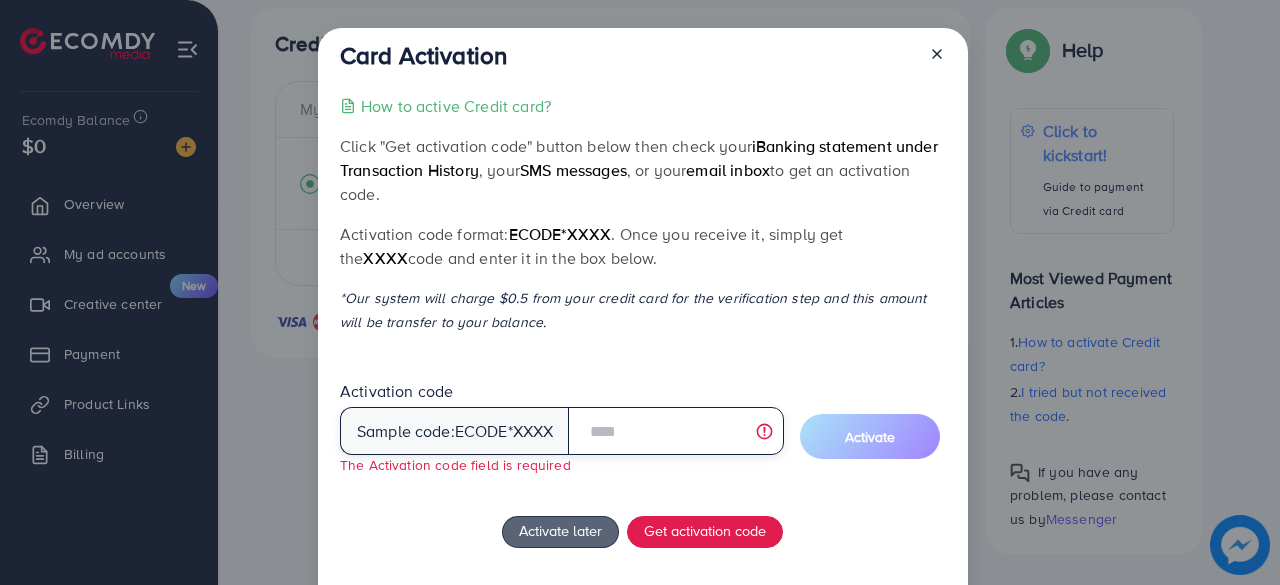 click at bounding box center [675, 431] 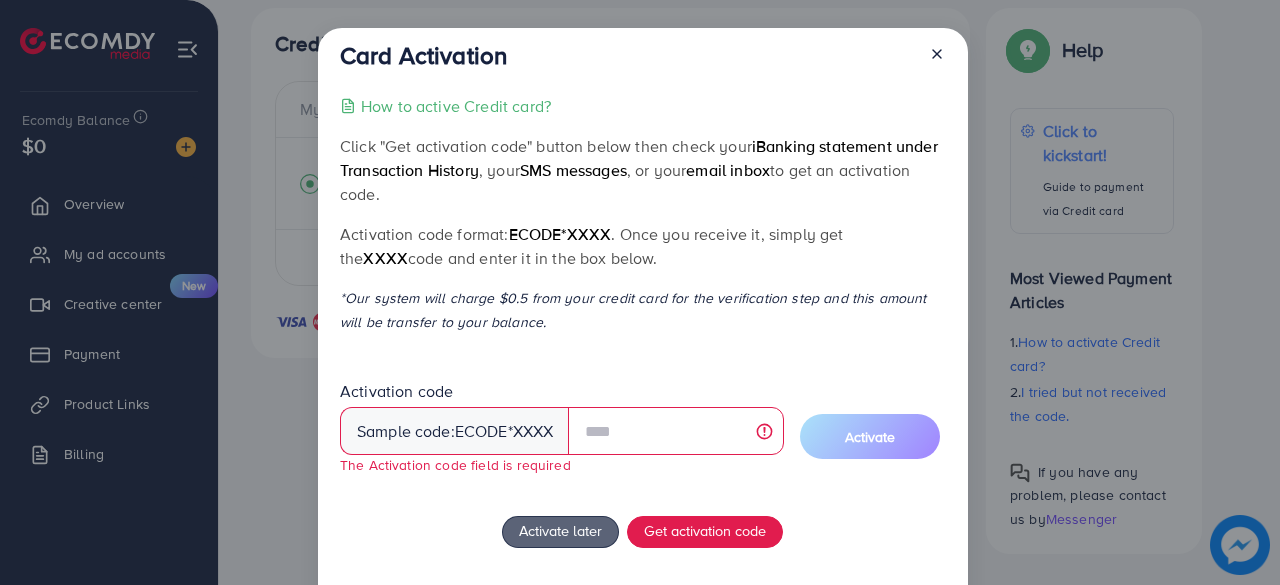click 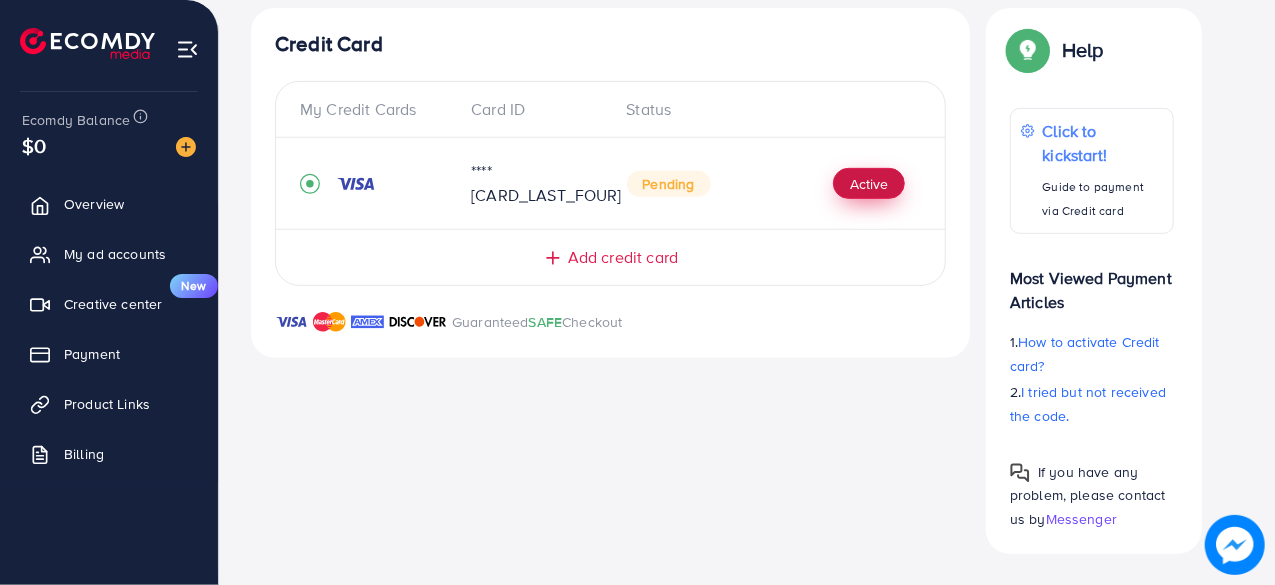 click on "Active" at bounding box center (869, 184) 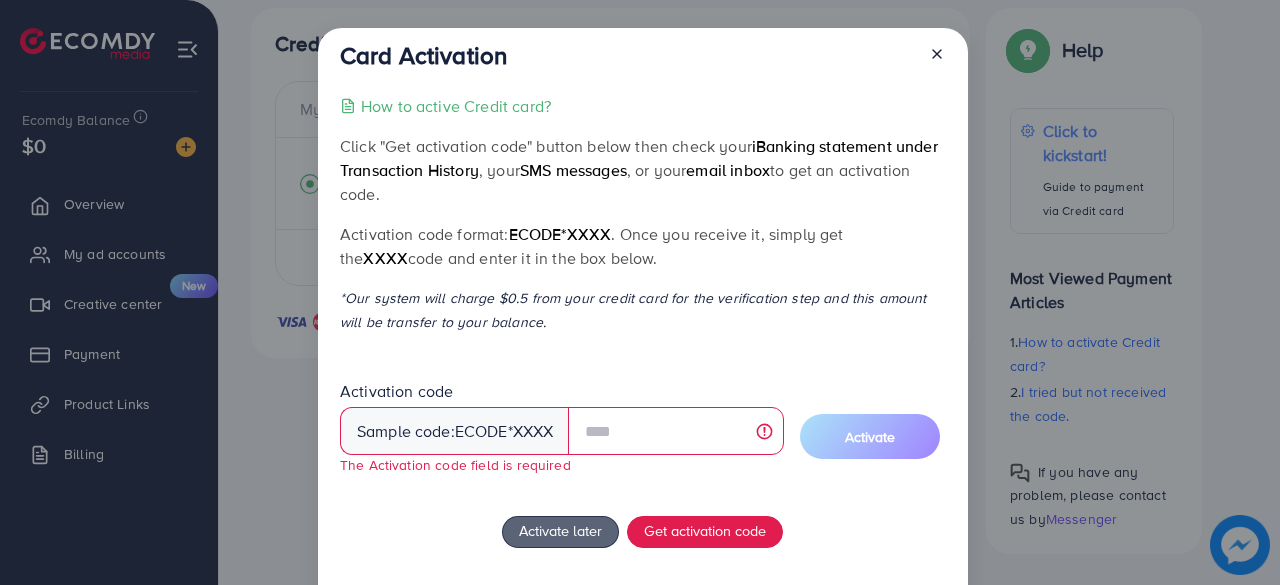 click 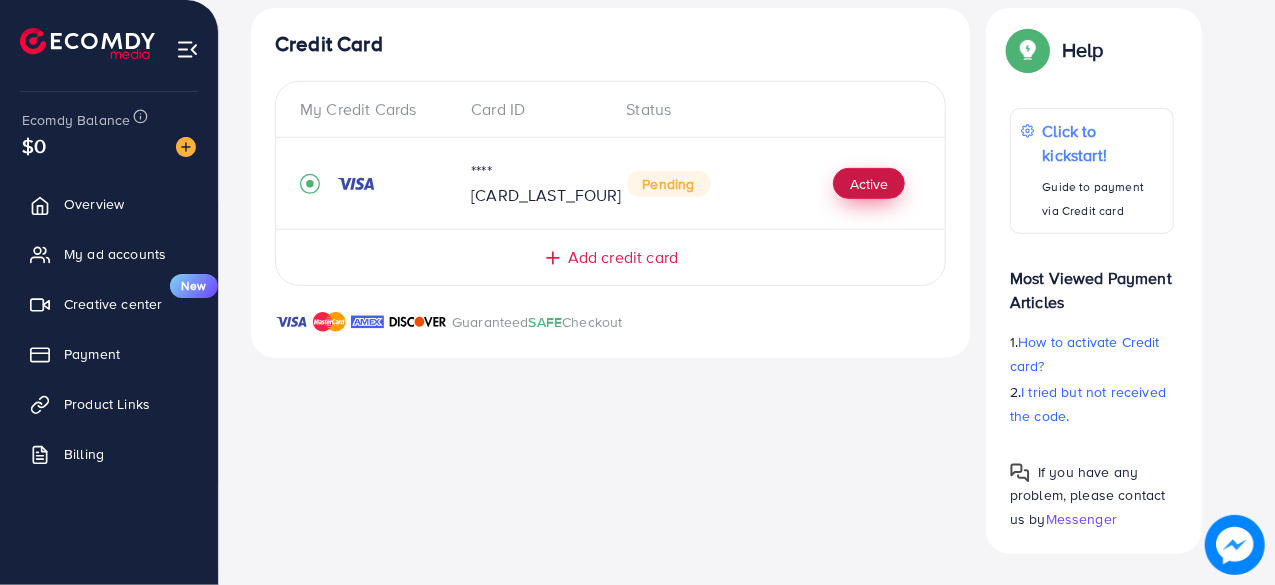 click on "Active" at bounding box center (869, 184) 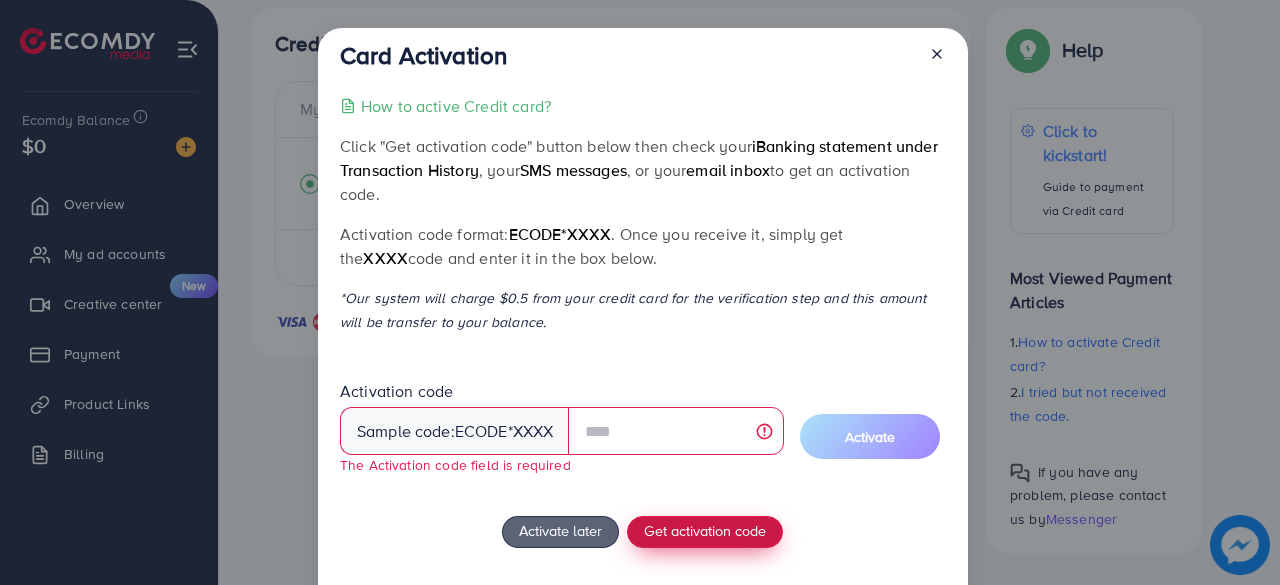 click on "How to active Credit card?   Click "Get activation code" button below then check your  iBanking statement under Transaction History , your  SMS messages , or your  email inbox  to get an activation code.   Activation code format:  ecode*XXXX . Once you receive it, simply get the  XXXX  code and enter it in the box below.   *Our system will charge $0.5 from your credit card for the verification step and this amount will be transfer to your balance.   Activation code   Sample code:  ecode *XXXX  The Activation code field is required  Activate   Activate later   Get activation code   If you have any problem, please contact us by   Messenger" at bounding box center [642, 376] 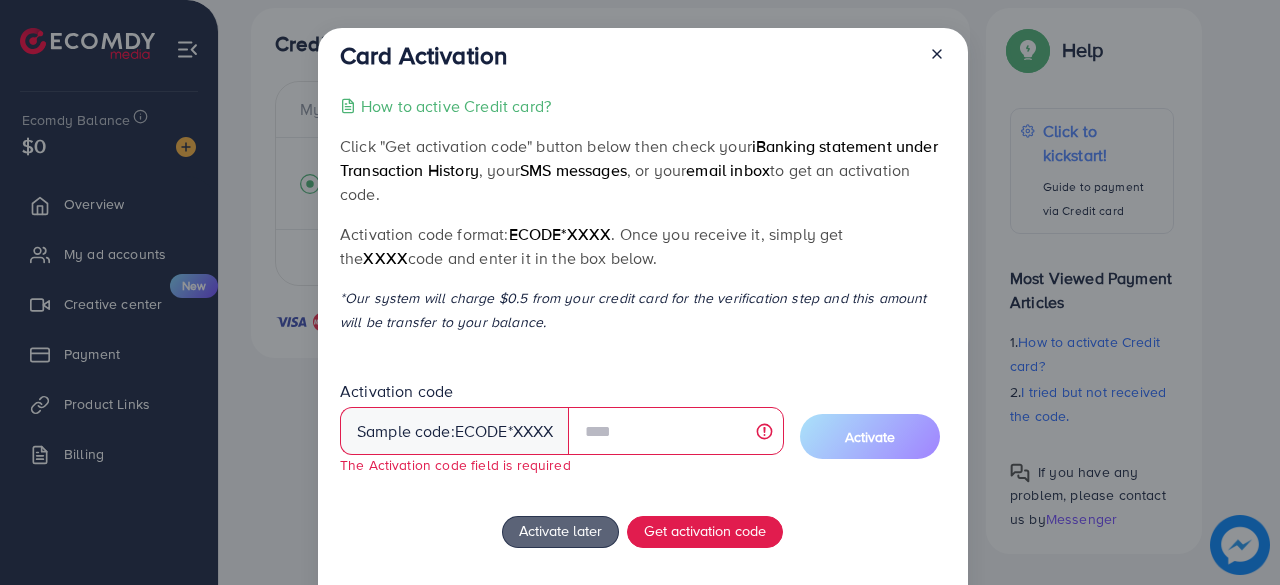 click on "ecode" at bounding box center (481, 431) 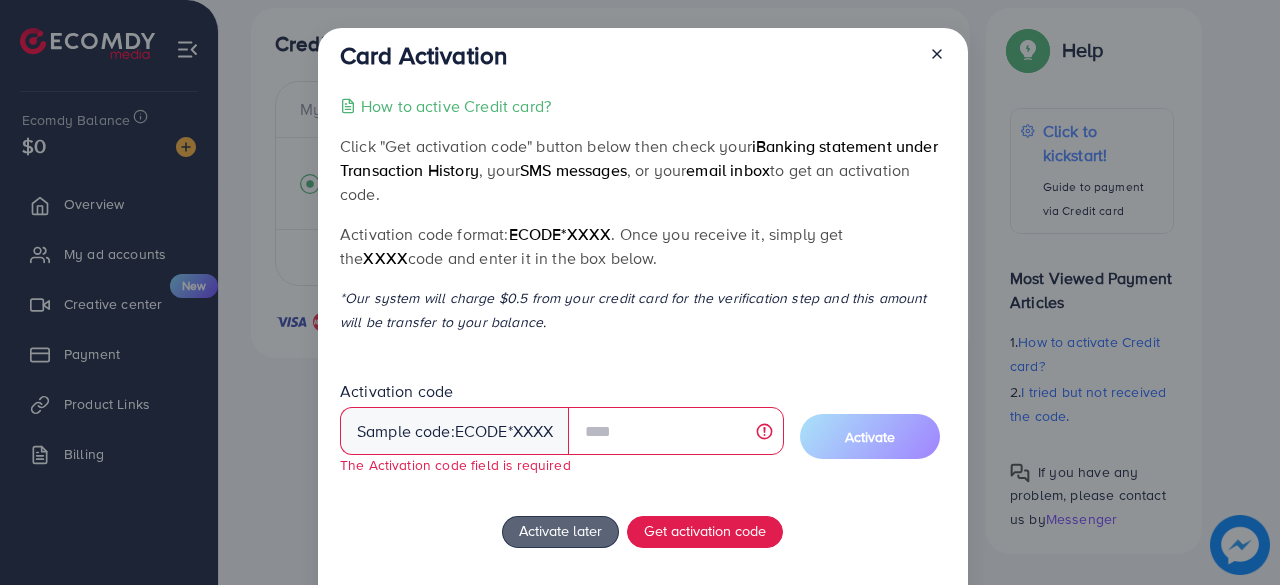 click on "ecode" at bounding box center (481, 431) 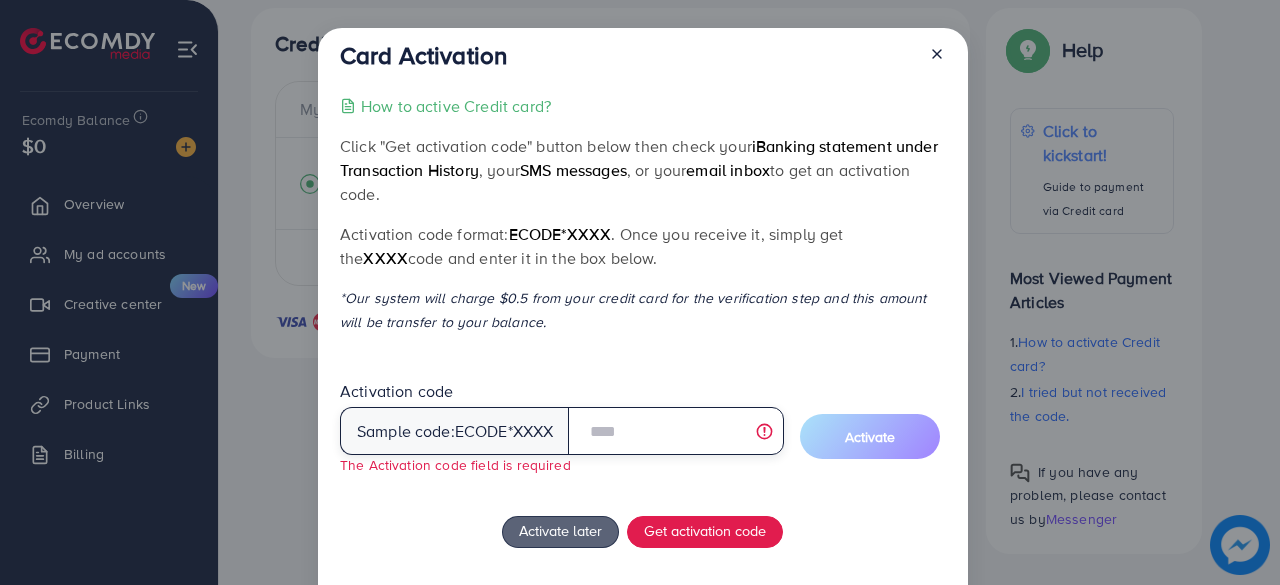 click at bounding box center [675, 431] 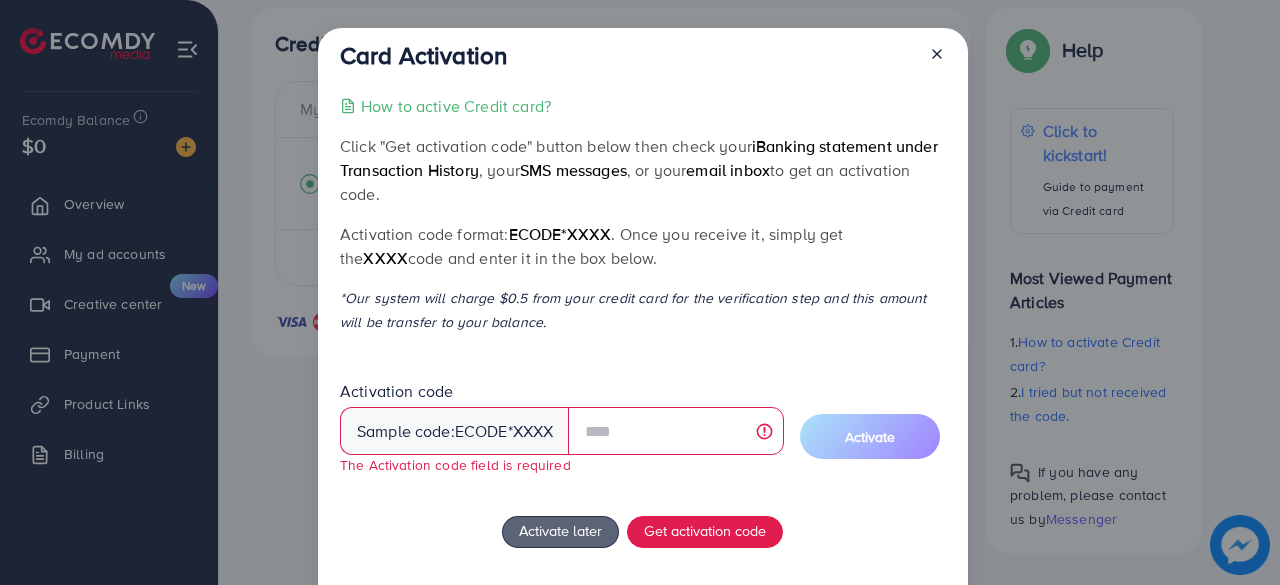 click 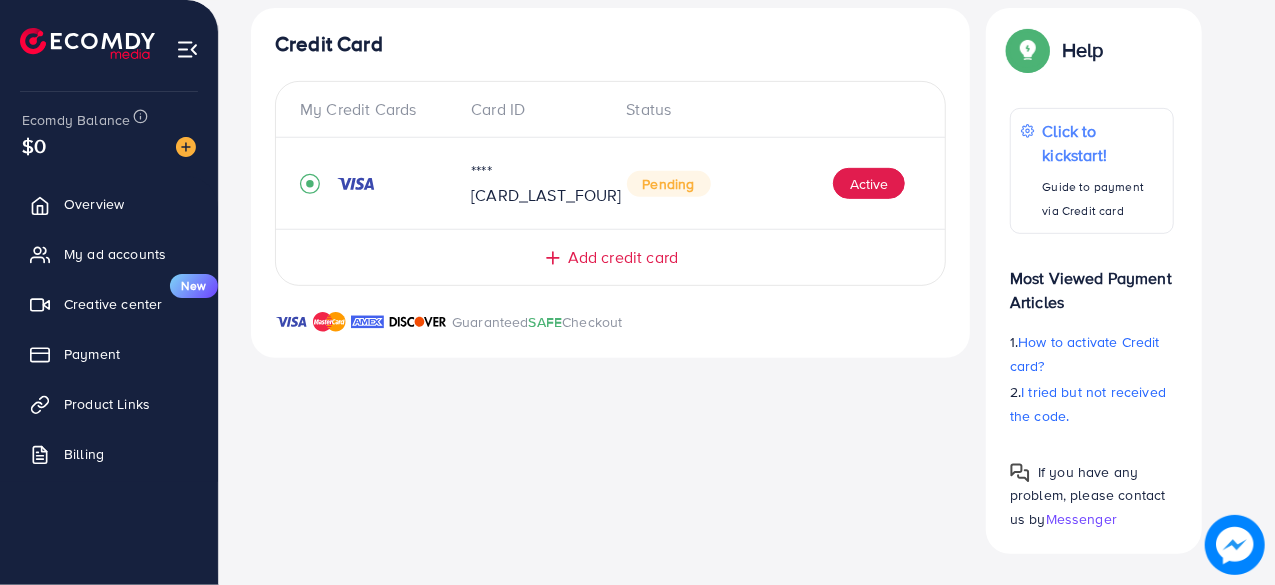 click on "**** 4930   Pending   Active" at bounding box center [610, 183] 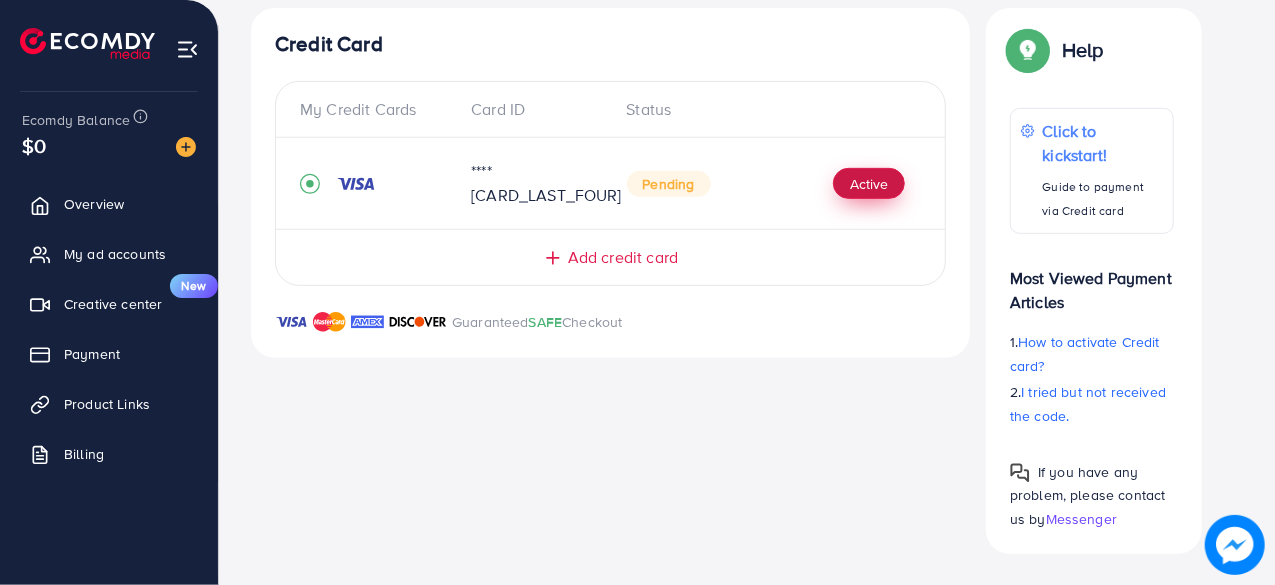 click on "Active" at bounding box center [869, 184] 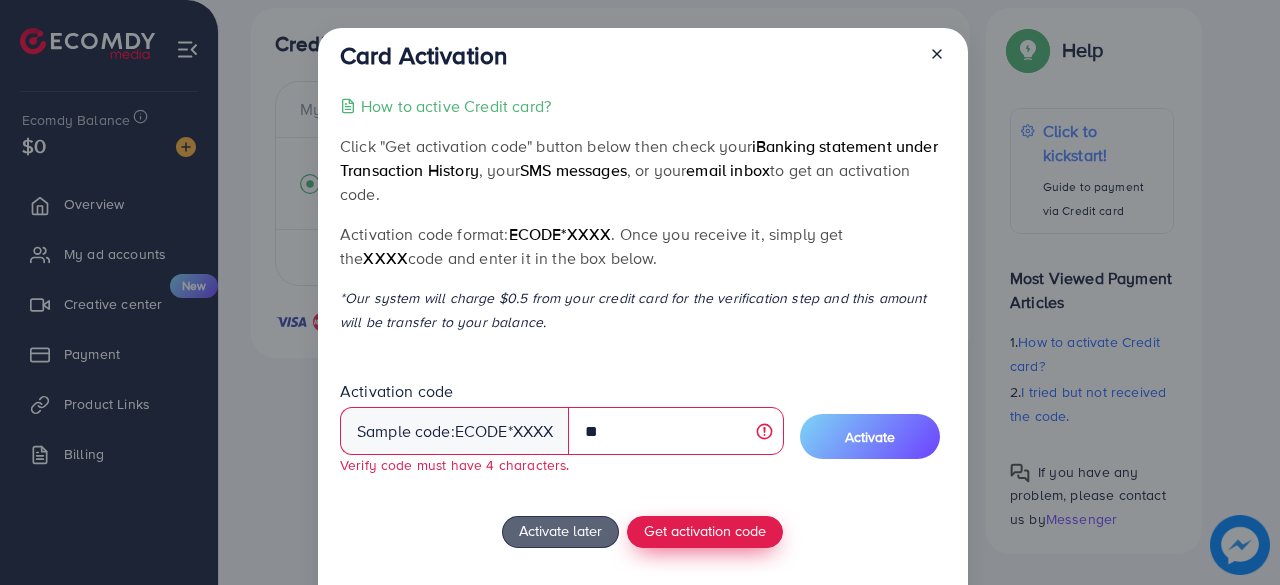 type on "*" 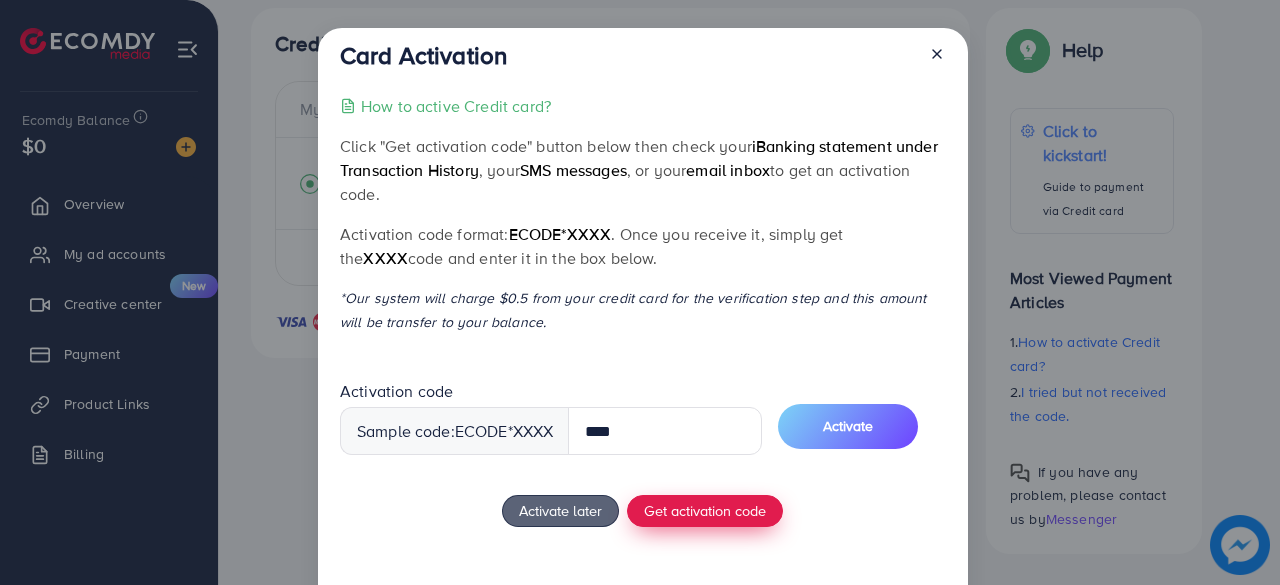 type on "****" 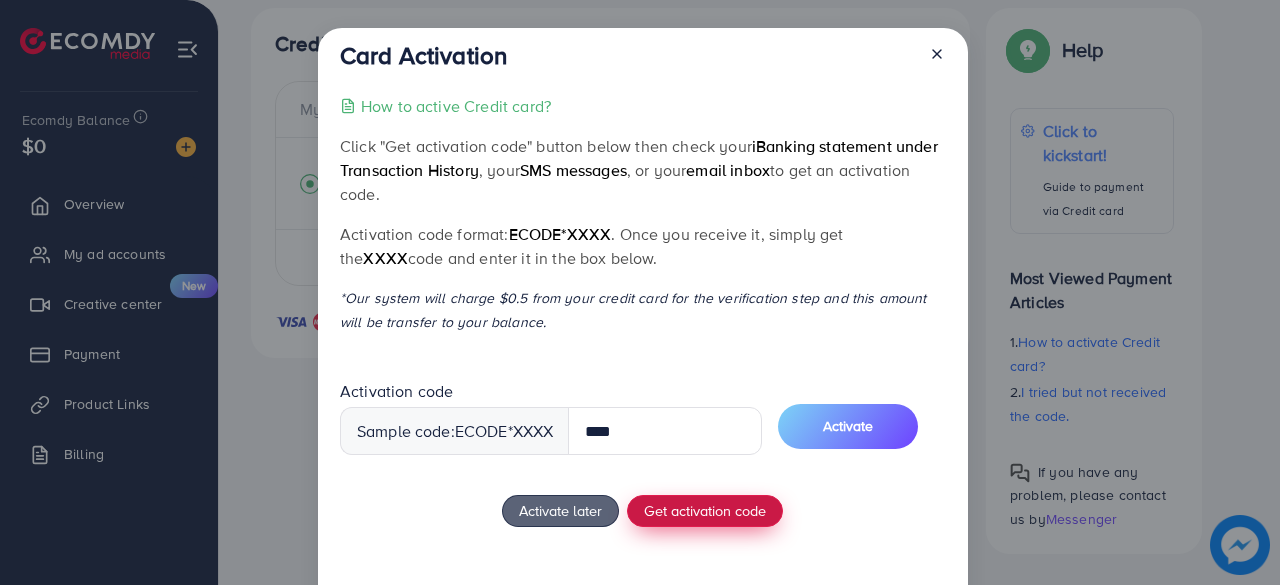 click on "Get activation code" at bounding box center [705, 510] 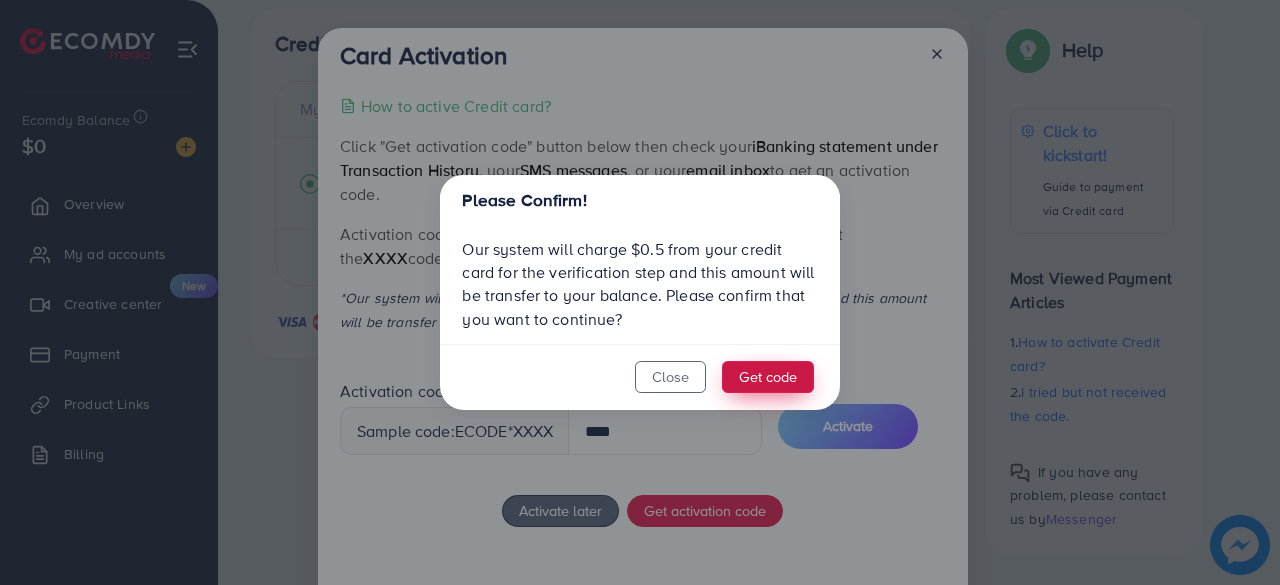click on "Get code" at bounding box center (768, 377) 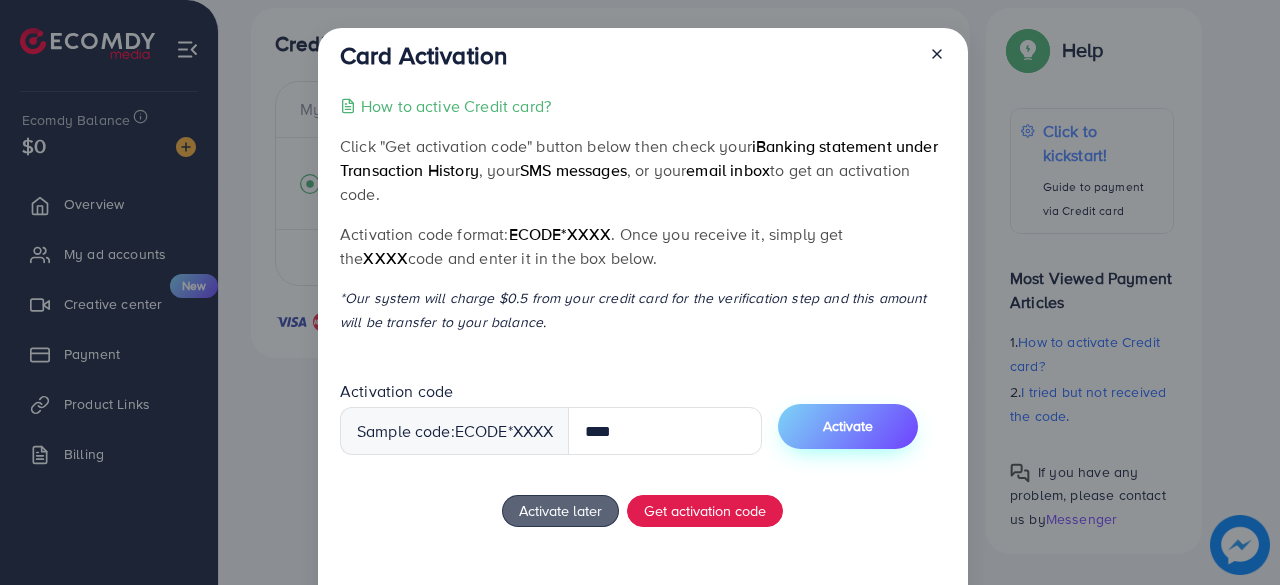 click on "Activate" at bounding box center [848, 426] 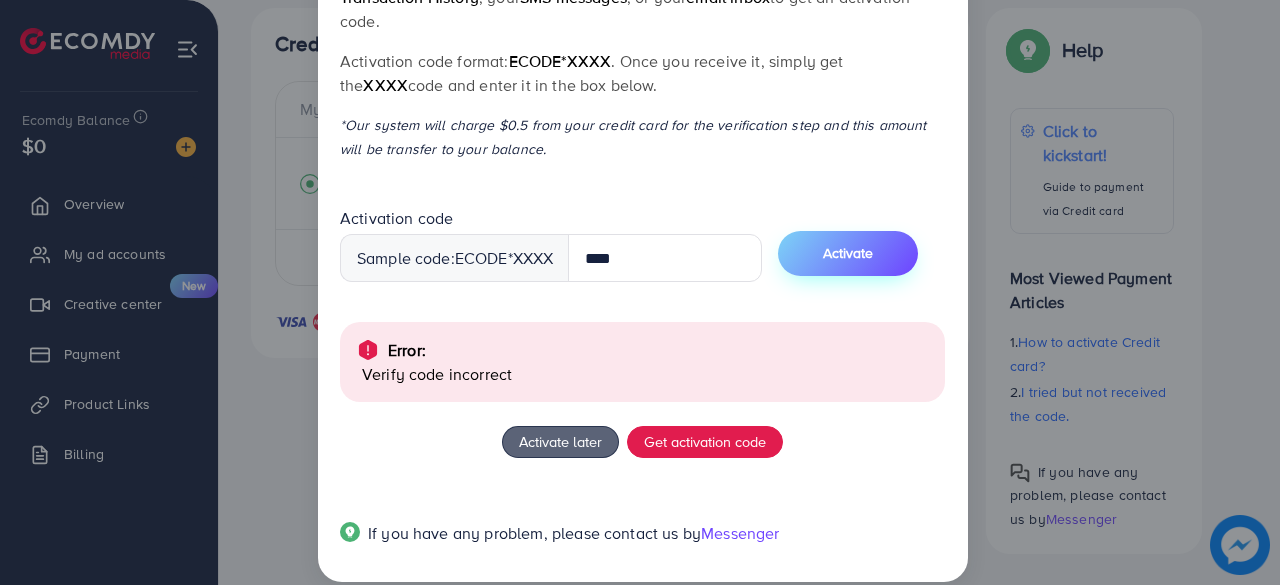scroll, scrollTop: 197, scrollLeft: 0, axis: vertical 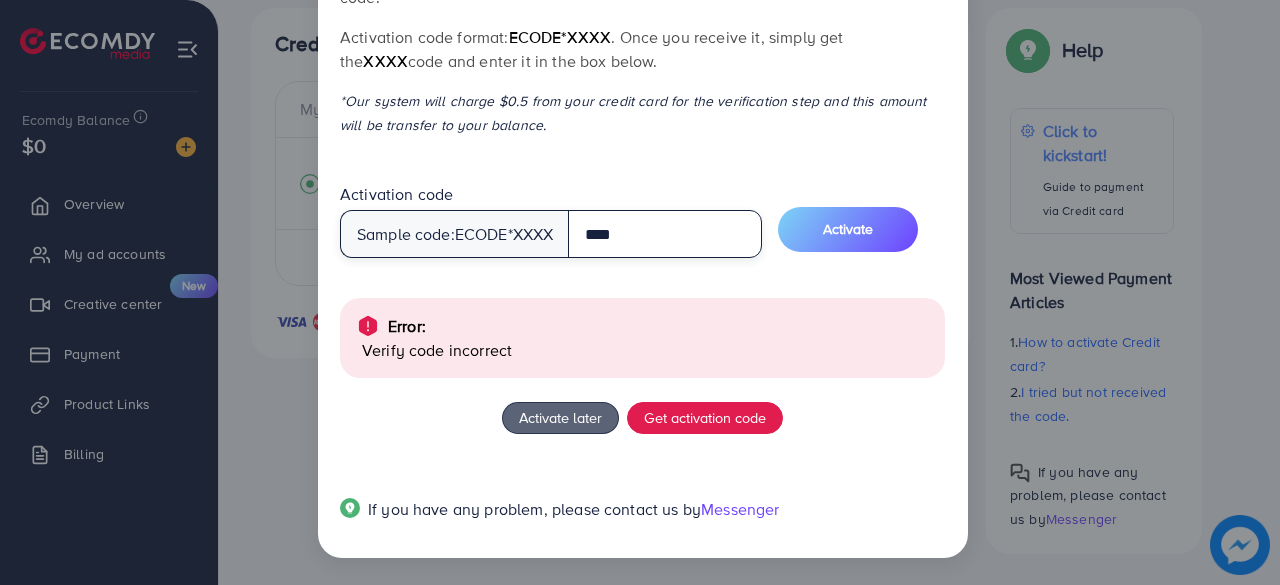 drag, startPoint x: 644, startPoint y: 233, endPoint x: 1156, endPoint y: 227, distance: 512.03516 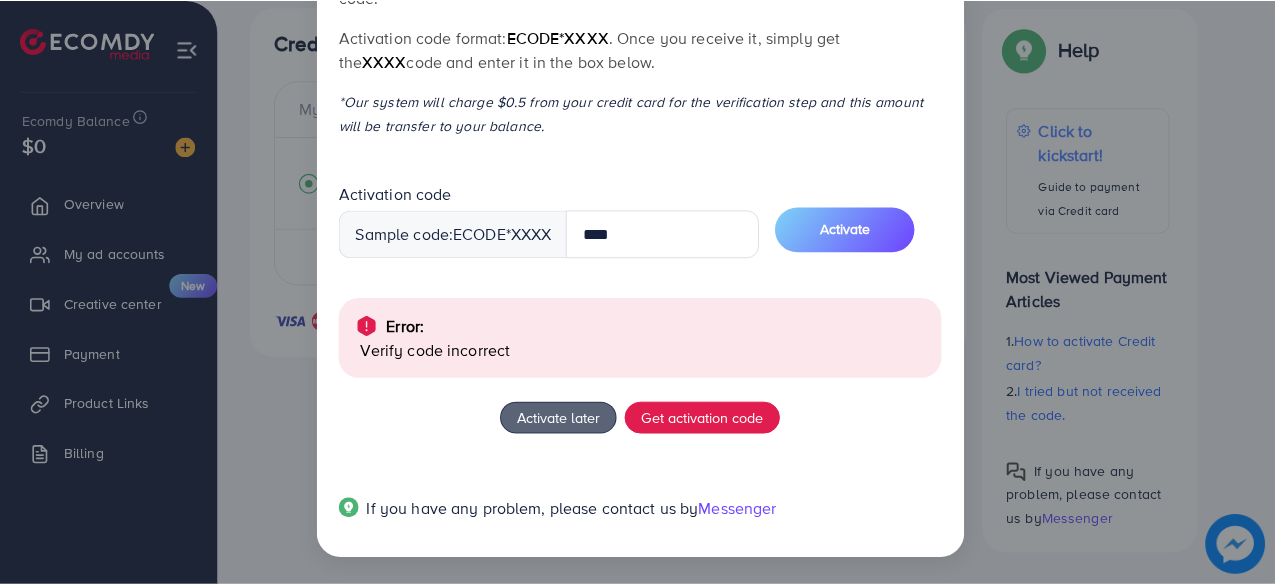 scroll, scrollTop: 0, scrollLeft: 0, axis: both 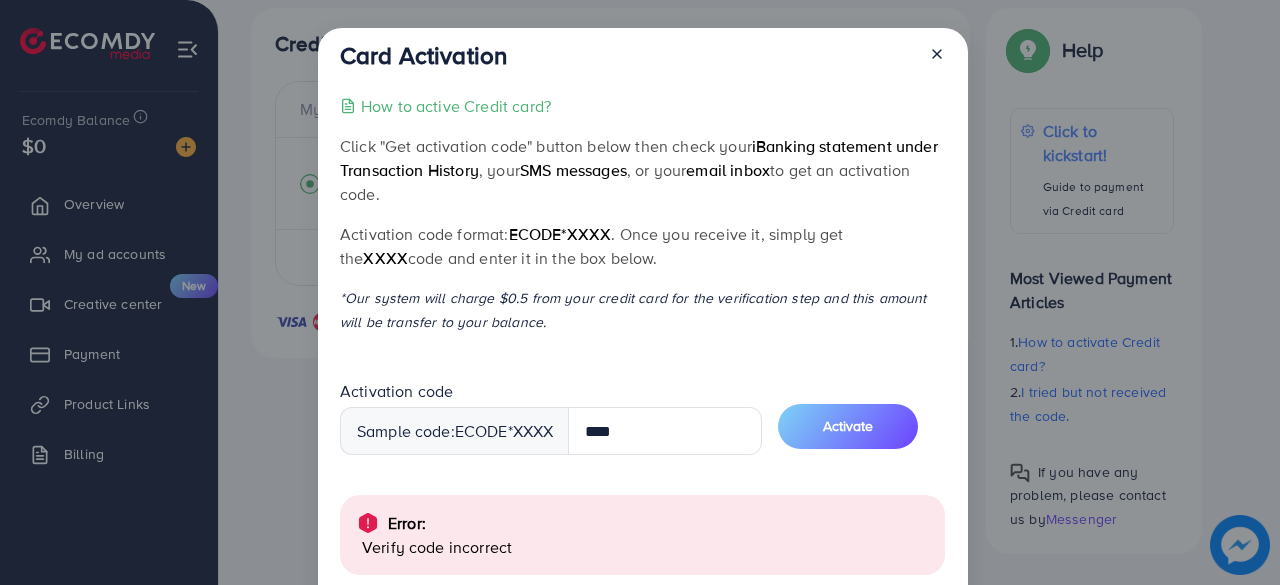 drag, startPoint x: 1273, startPoint y: 79, endPoint x: 1278, endPoint y: -45, distance: 124.10077 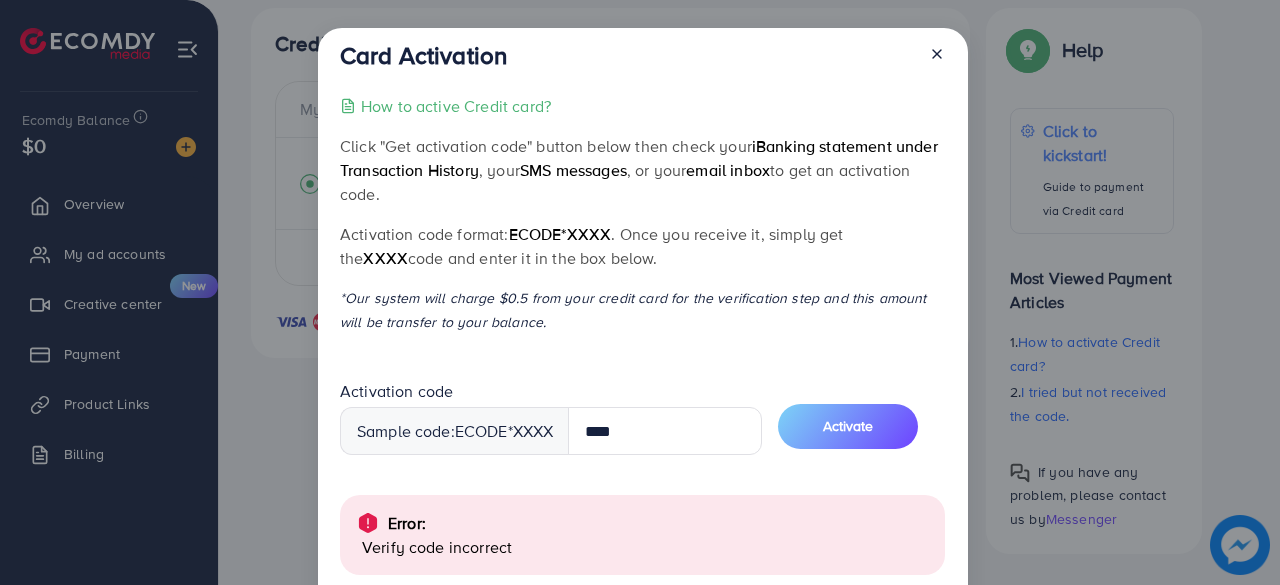 click 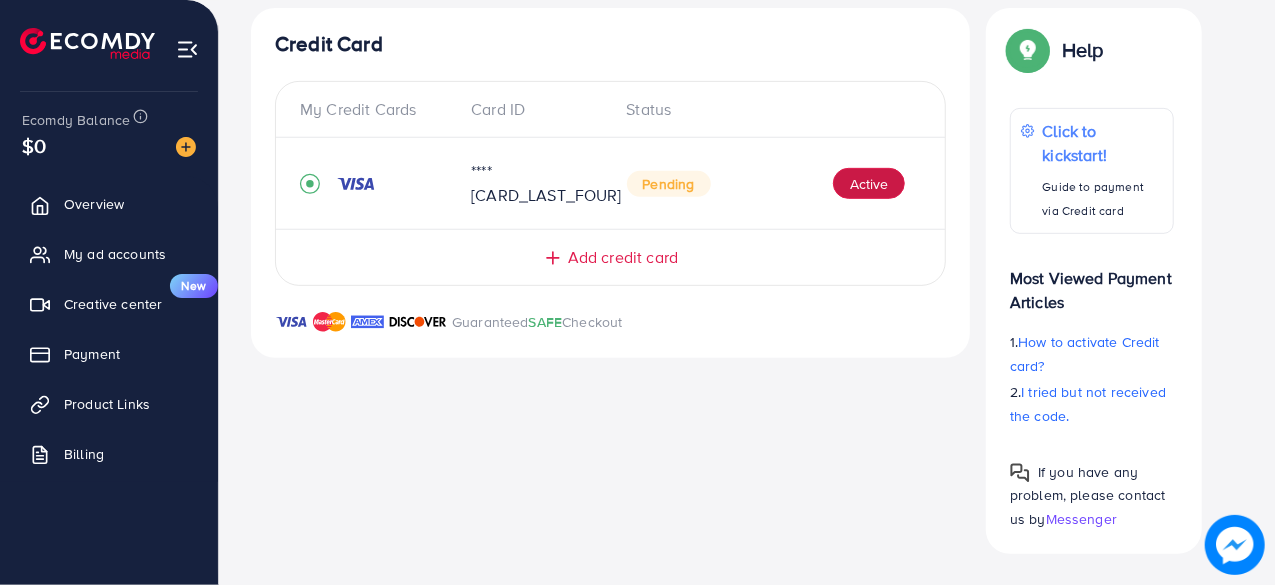 type 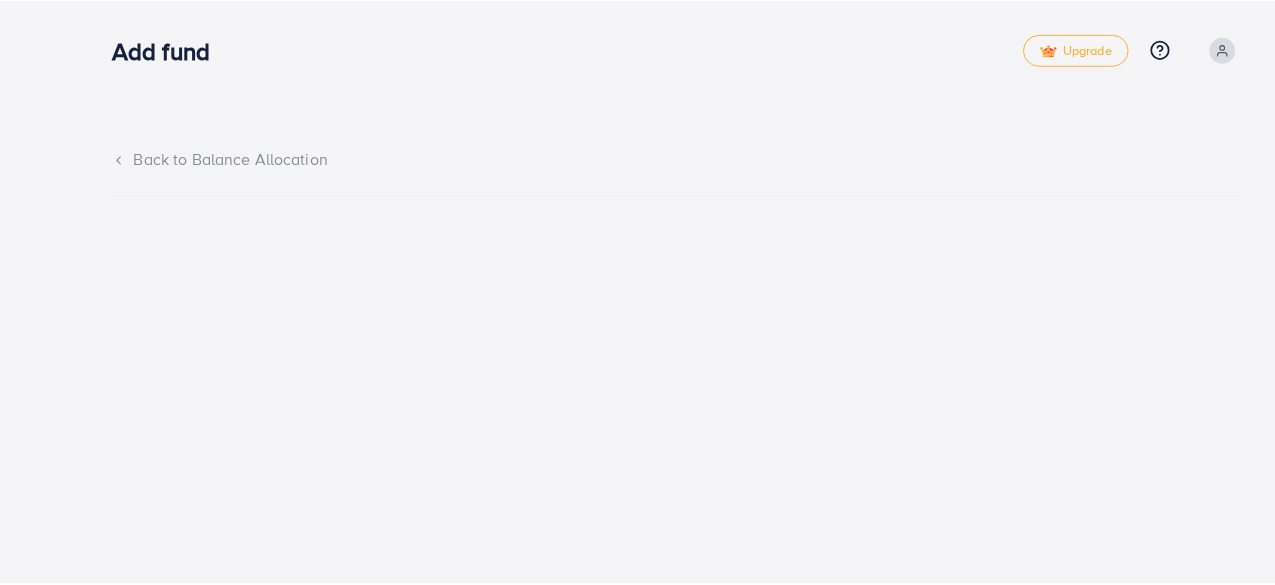 scroll, scrollTop: 0, scrollLeft: 0, axis: both 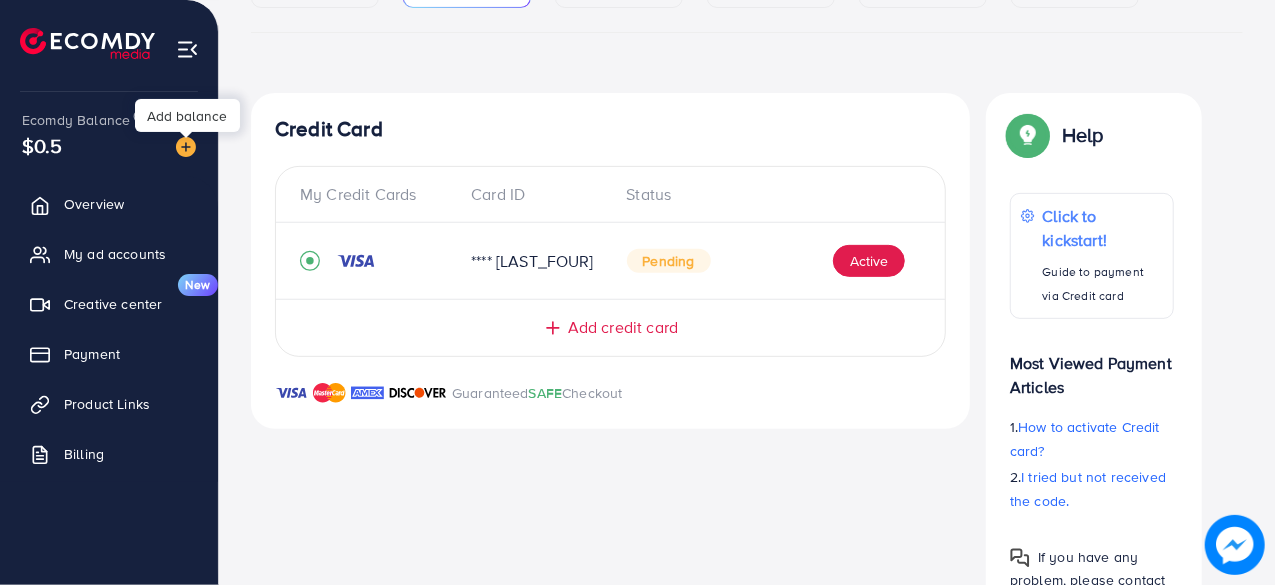 click at bounding box center (186, 147) 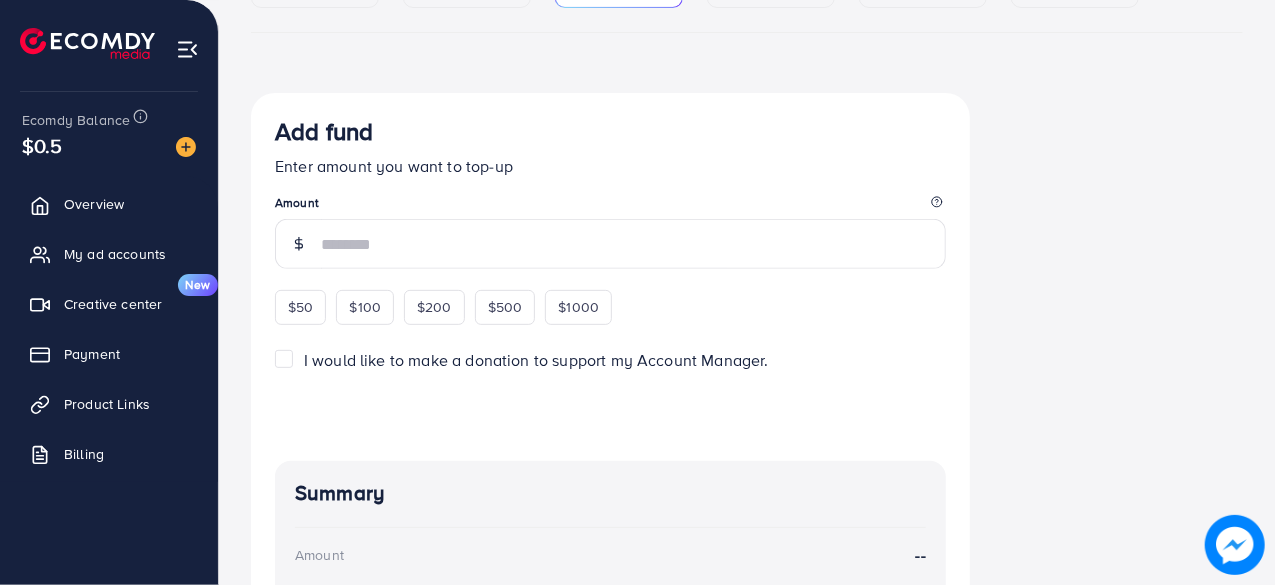 scroll, scrollTop: 0, scrollLeft: 0, axis: both 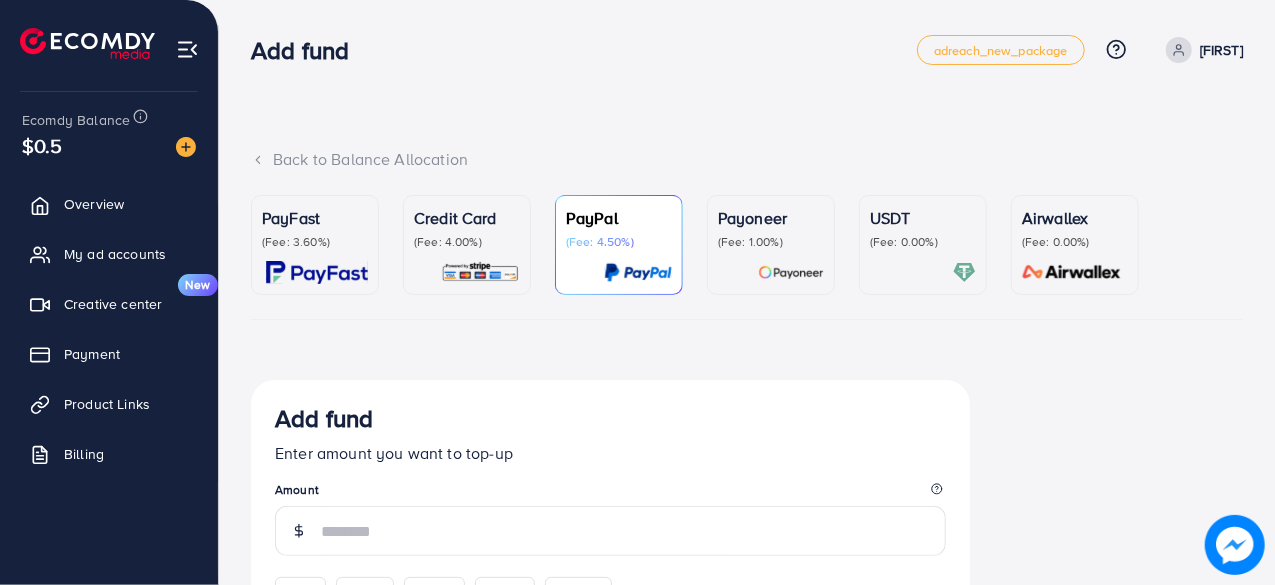 click on "Credit Card   (Fee: 4.00%)" at bounding box center [467, 245] 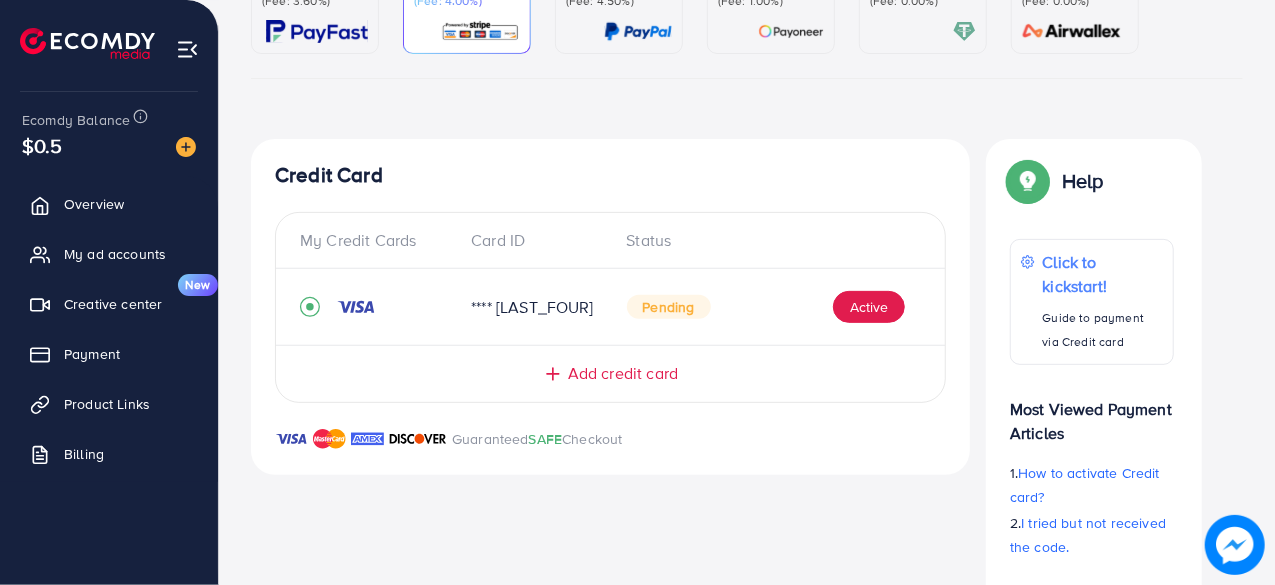 scroll, scrollTop: 237, scrollLeft: 0, axis: vertical 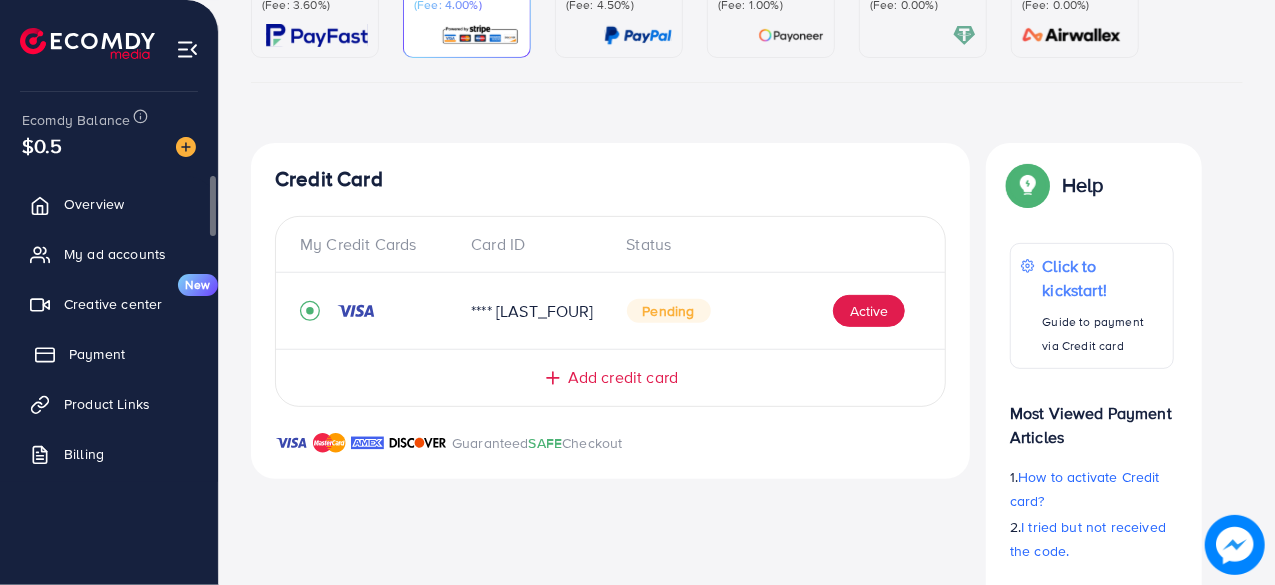 click on "Payment" at bounding box center [109, 354] 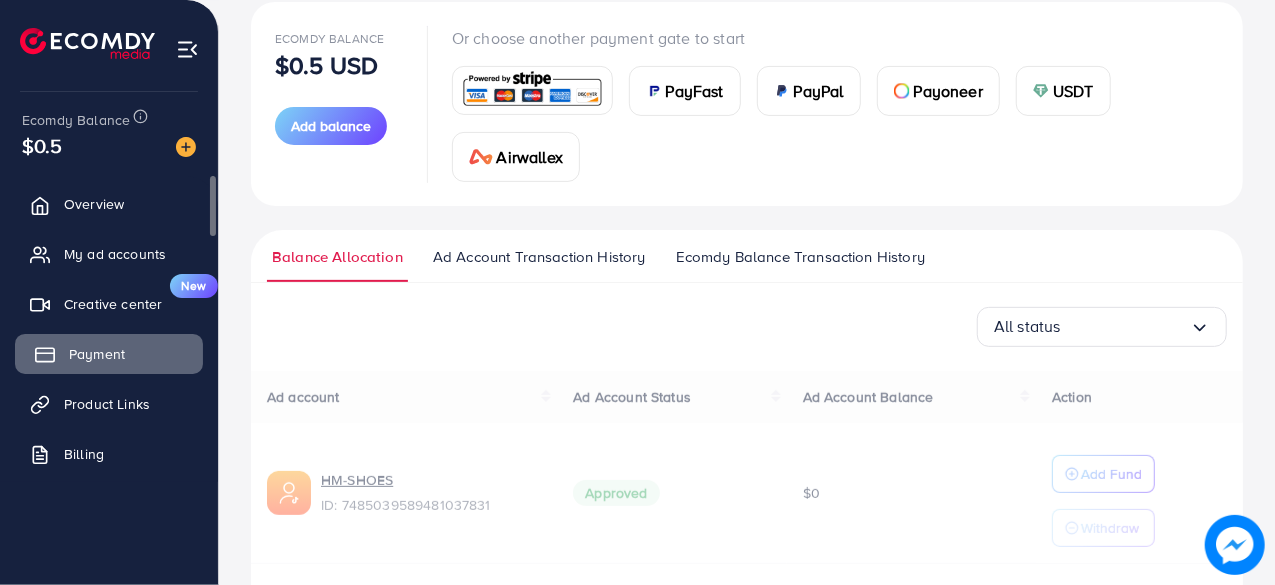 scroll, scrollTop: 0, scrollLeft: 0, axis: both 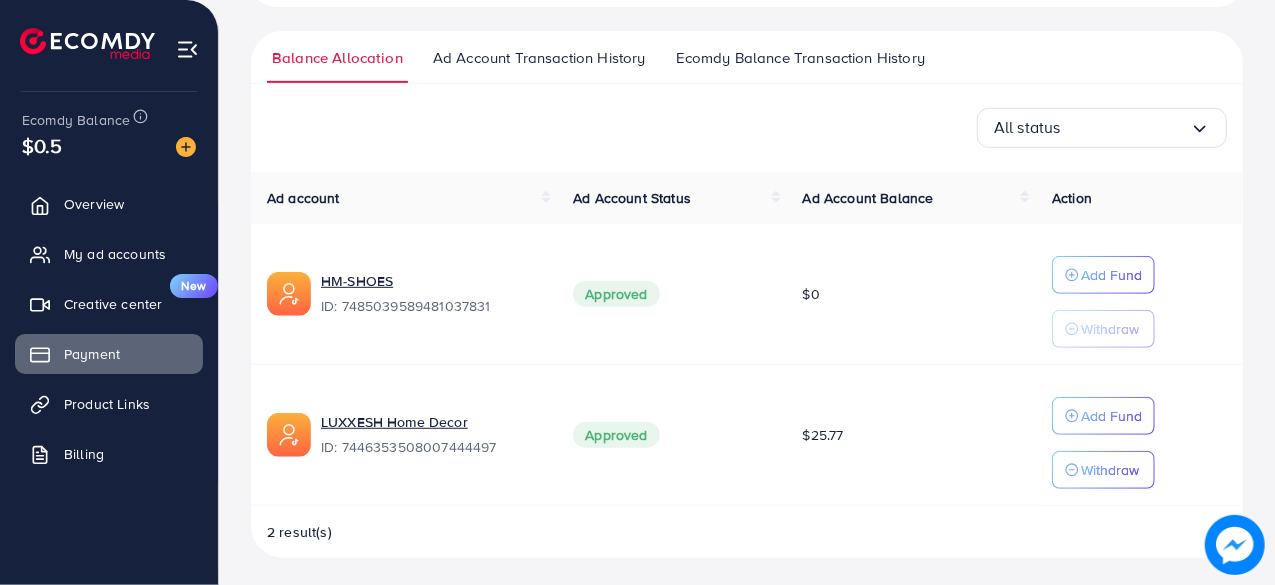 click on "Ecomdy Balance Transaction History" at bounding box center (800, 58) 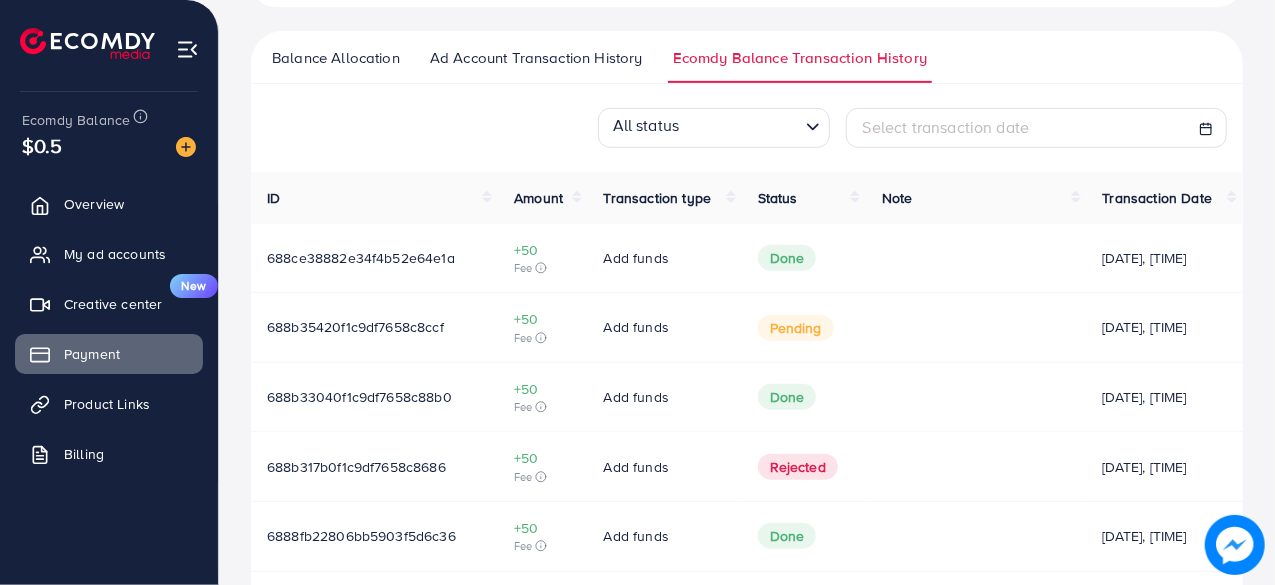 scroll, scrollTop: 0, scrollLeft: 0, axis: both 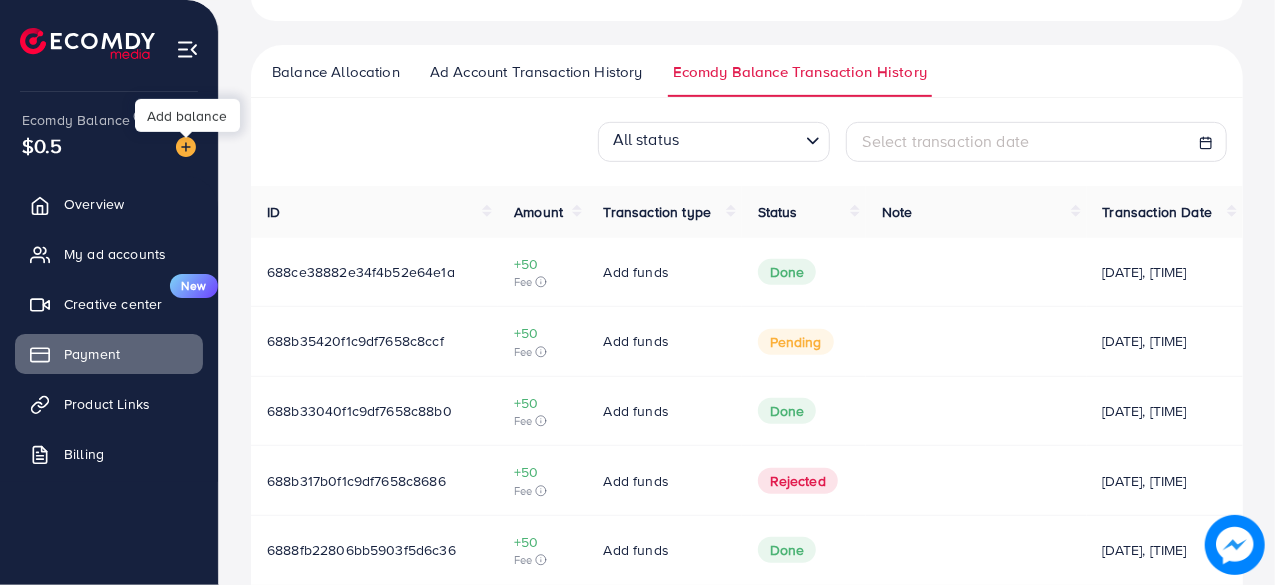 click at bounding box center [186, 147] 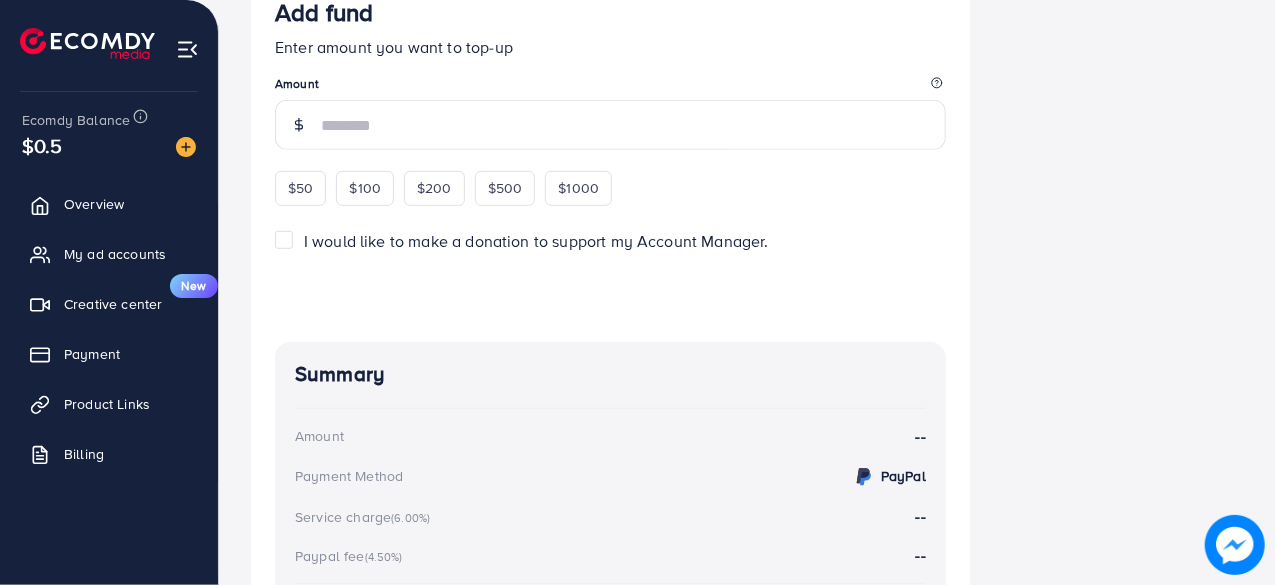 scroll, scrollTop: 0, scrollLeft: 0, axis: both 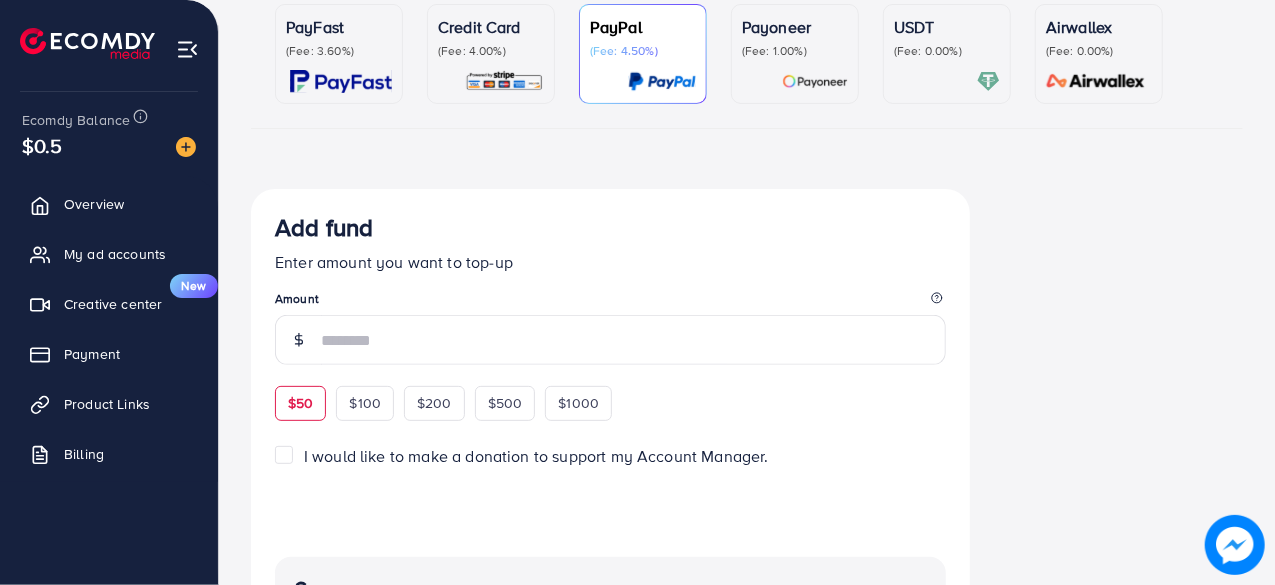 click on "$50" at bounding box center [300, 403] 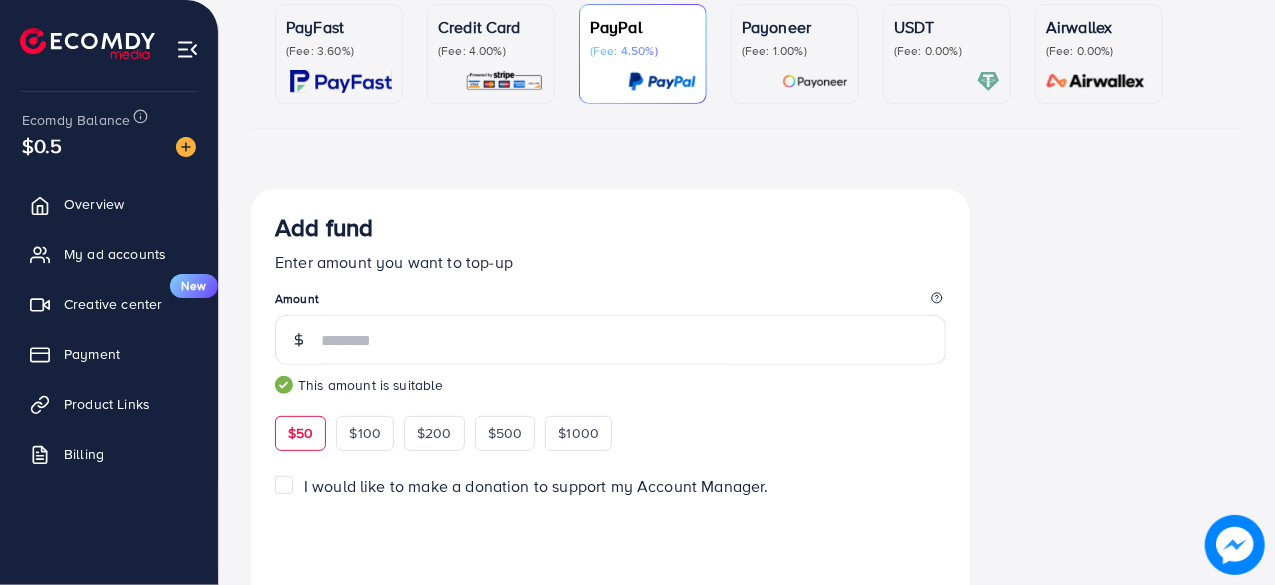 click on "Credit Card   (Fee: 4.00%)" at bounding box center (491, 37) 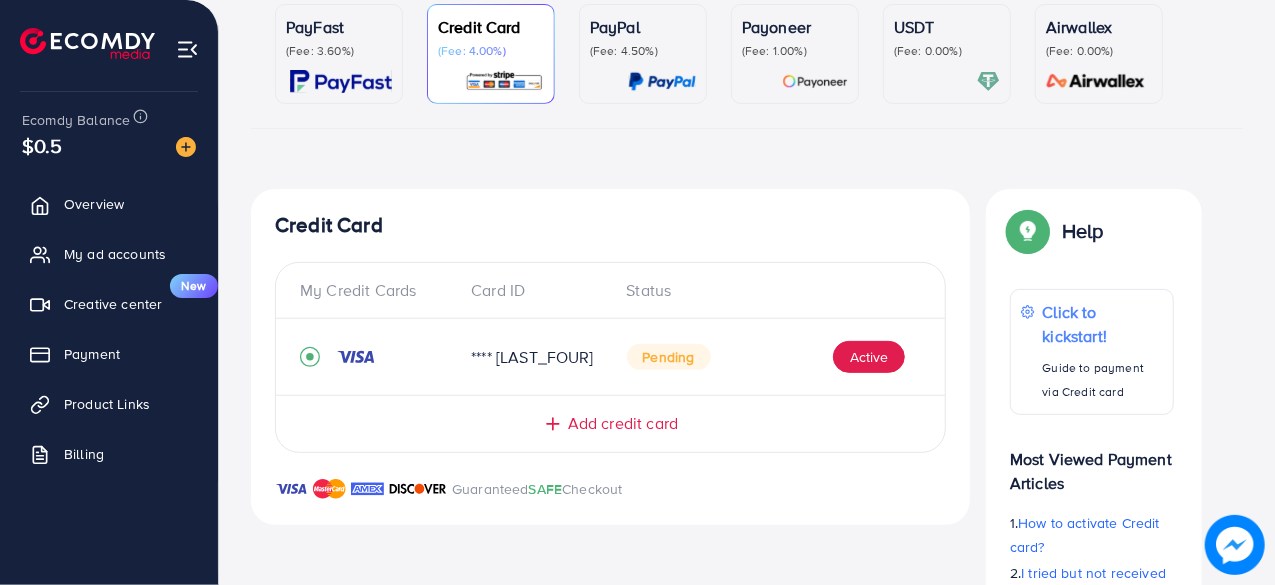 click on "(Fee: 3.60%)" at bounding box center [339, 51] 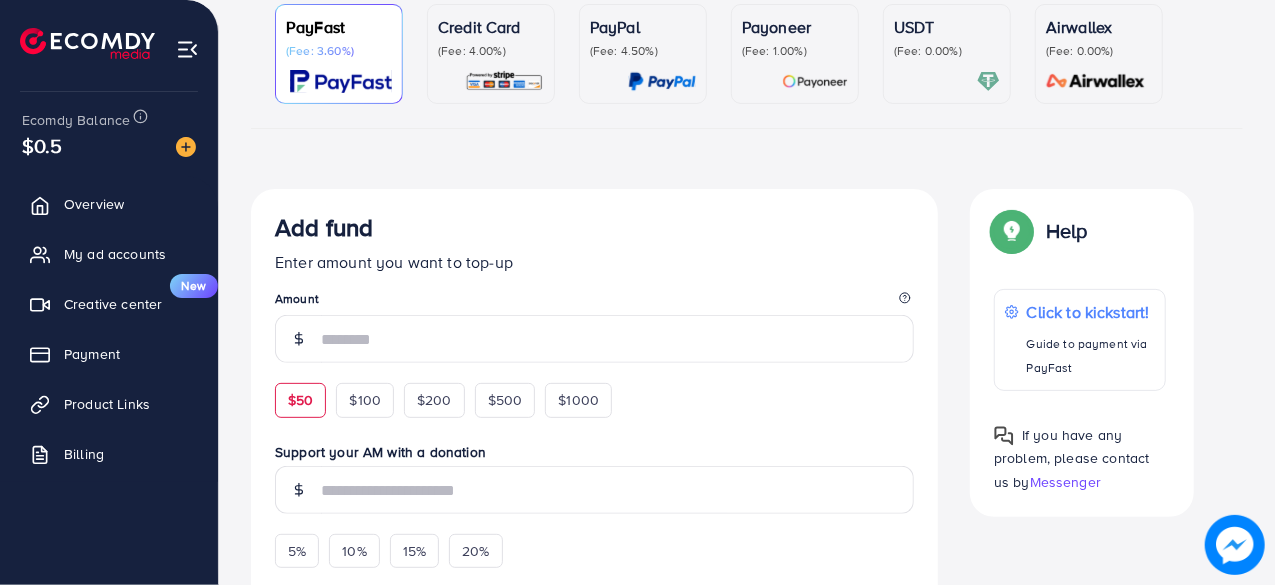 click on "$50" at bounding box center [300, 400] 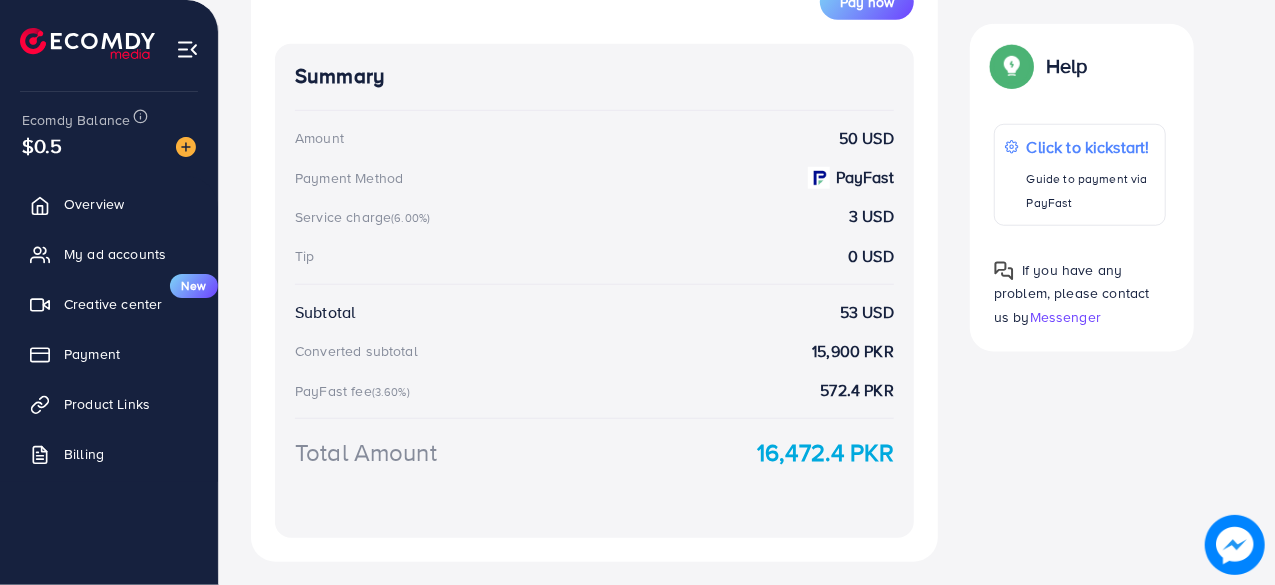 scroll, scrollTop: 846, scrollLeft: 0, axis: vertical 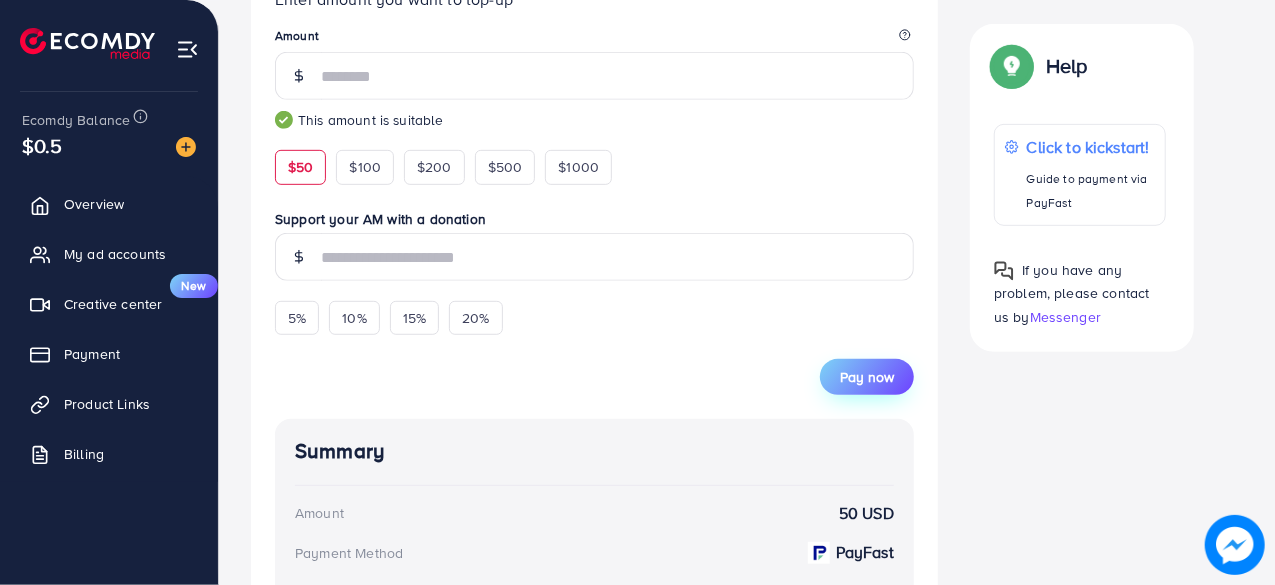 click on "Pay now" at bounding box center [867, 377] 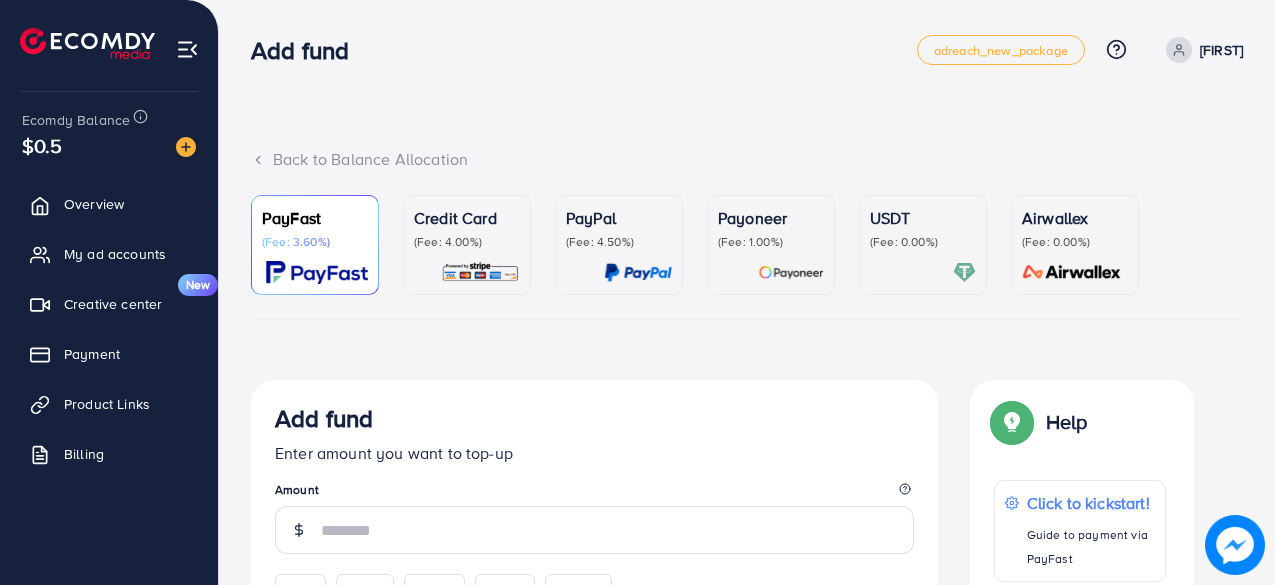 scroll, scrollTop: 0, scrollLeft: 0, axis: both 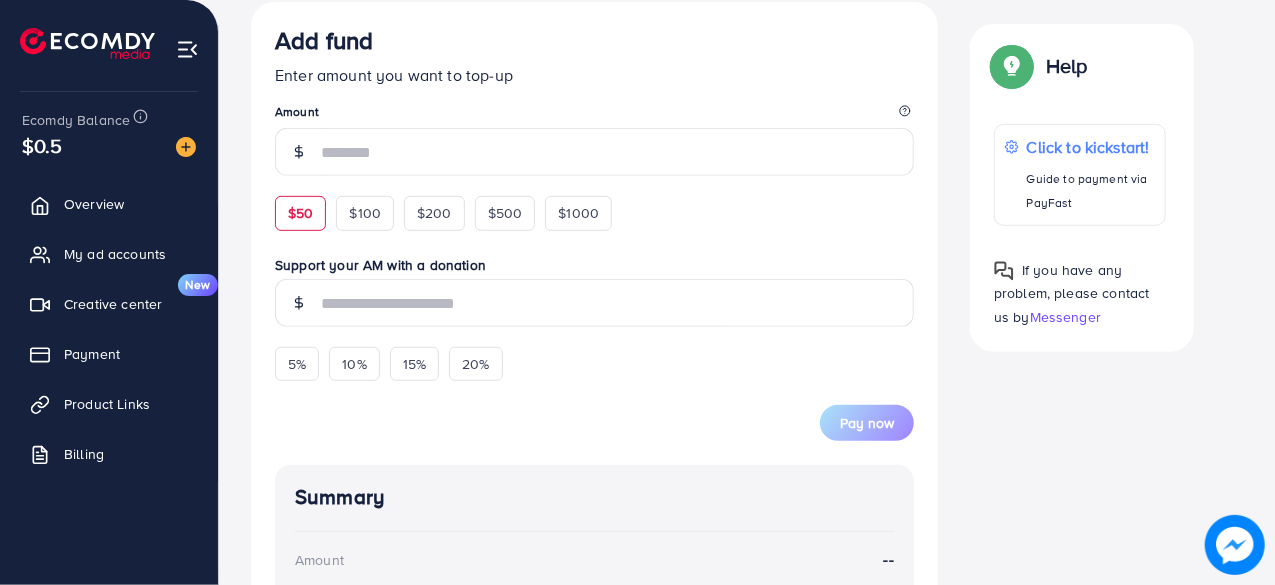 click on "$50" at bounding box center (300, 213) 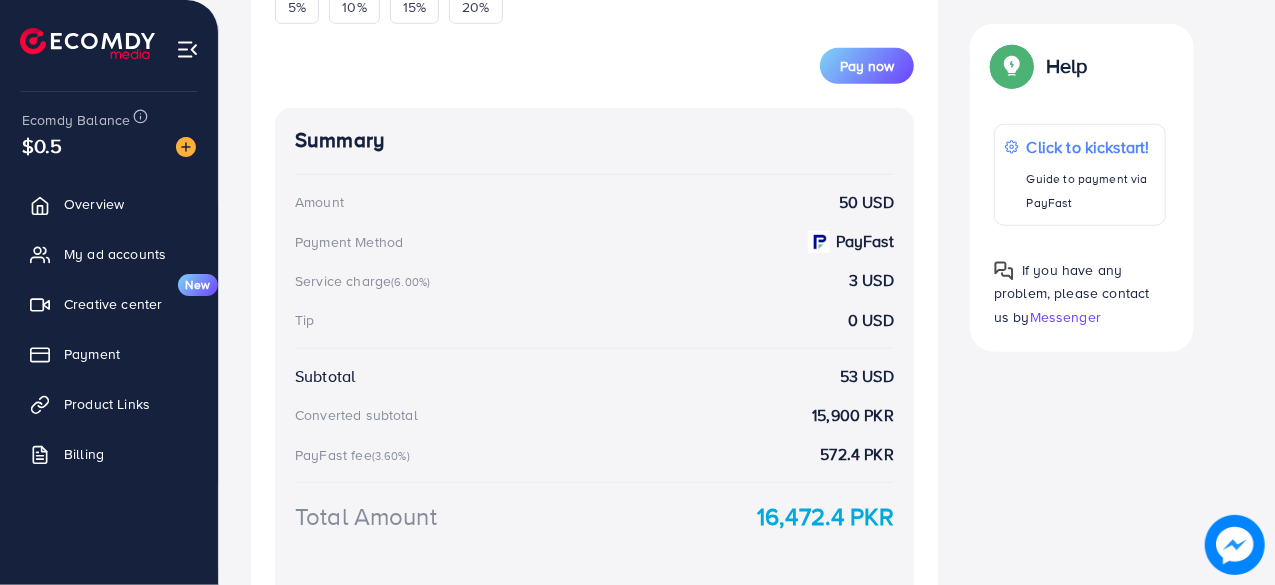 scroll, scrollTop: 770, scrollLeft: 0, axis: vertical 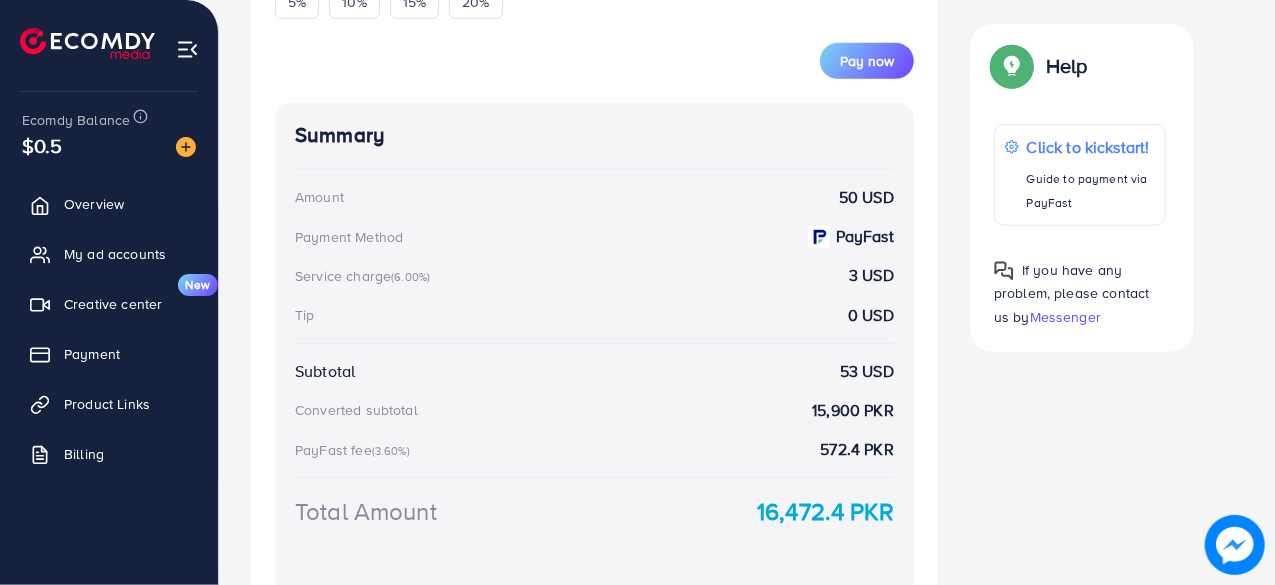 click on "Payment Method  PayFast" at bounding box center [594, 236] 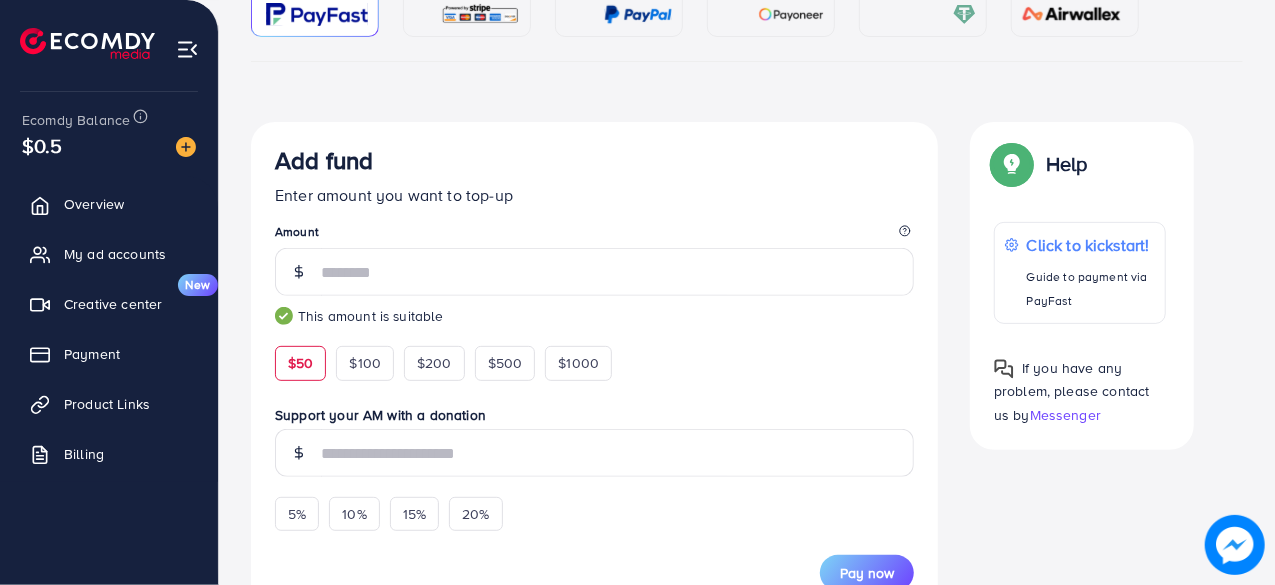 scroll, scrollTop: 0, scrollLeft: 0, axis: both 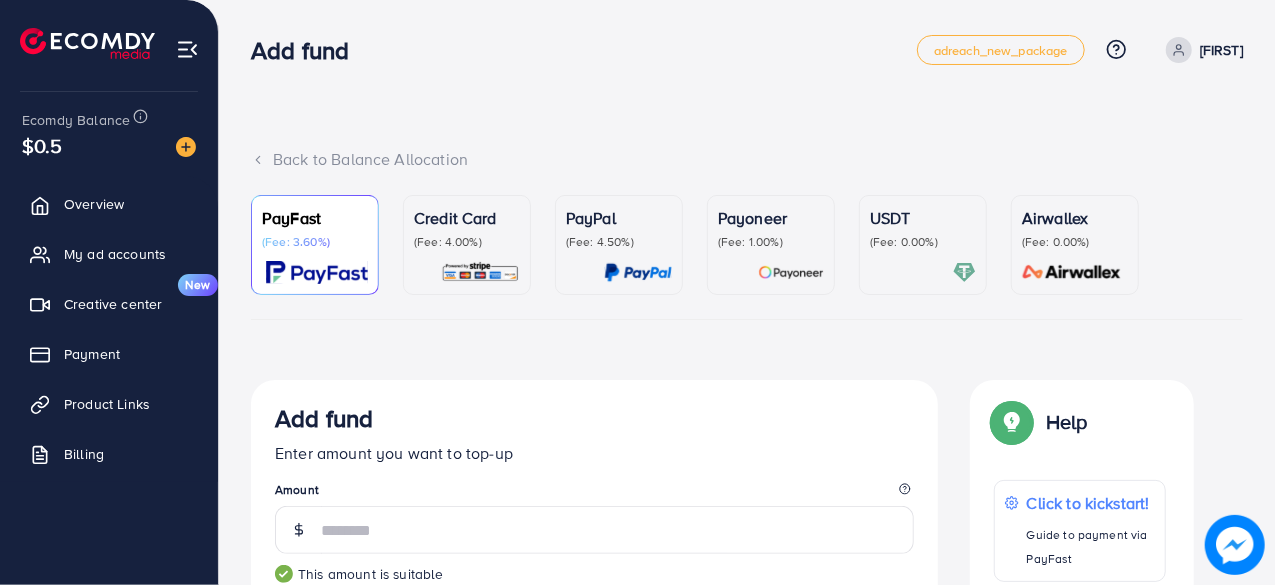 click on "Credit Card" at bounding box center (467, 218) 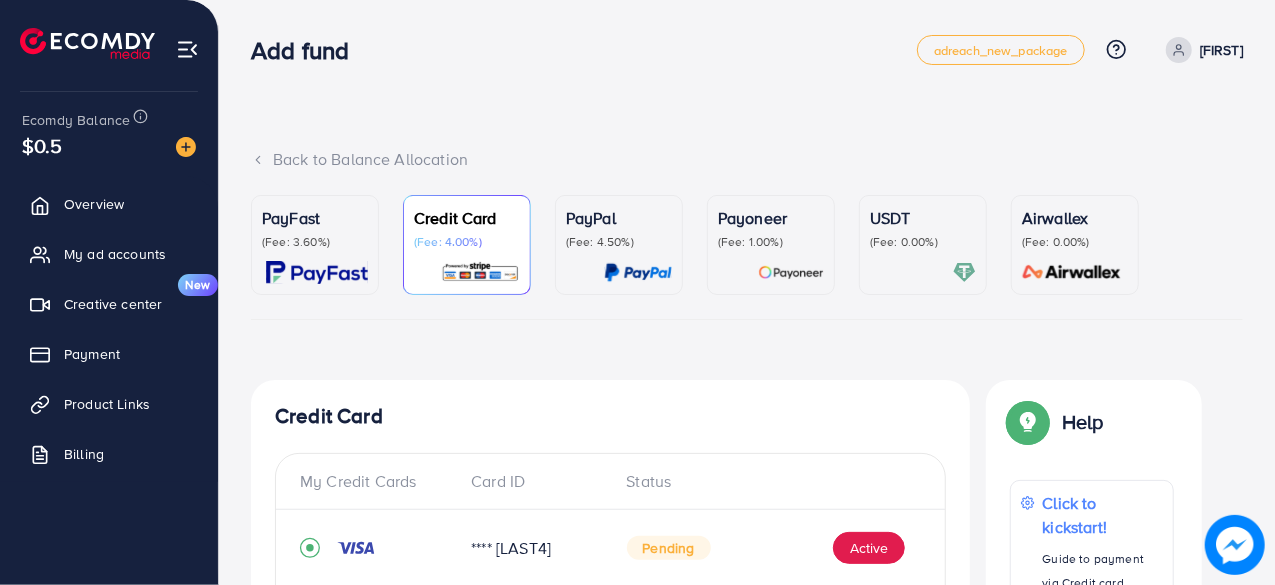 click on "**** 4930" at bounding box center (532, 548) 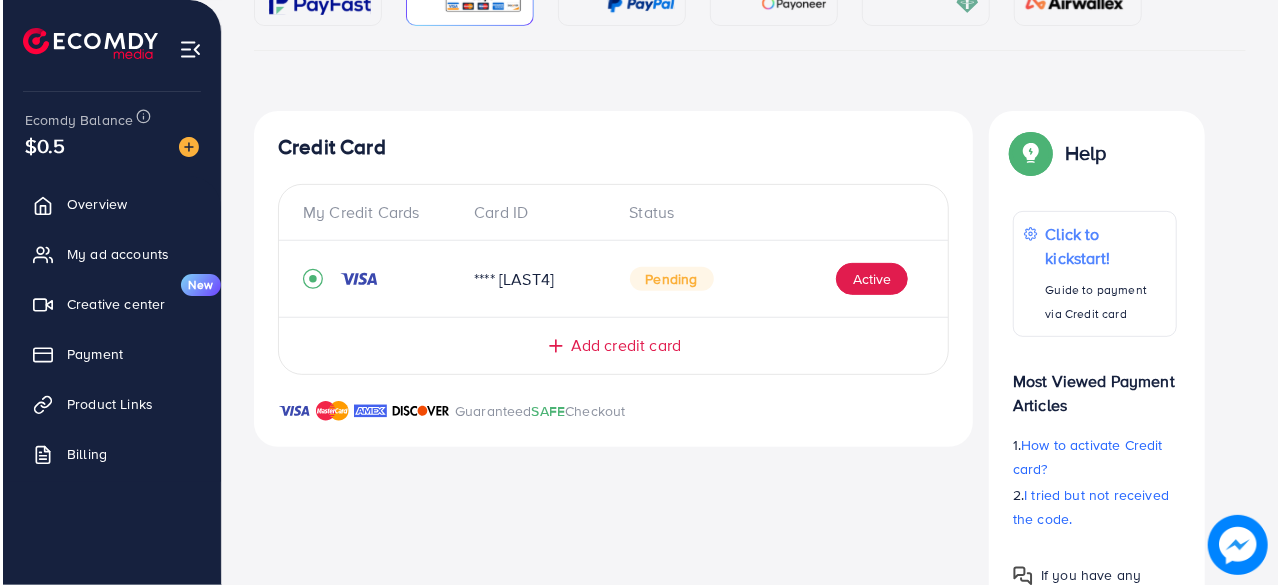 scroll, scrollTop: 212, scrollLeft: 0, axis: vertical 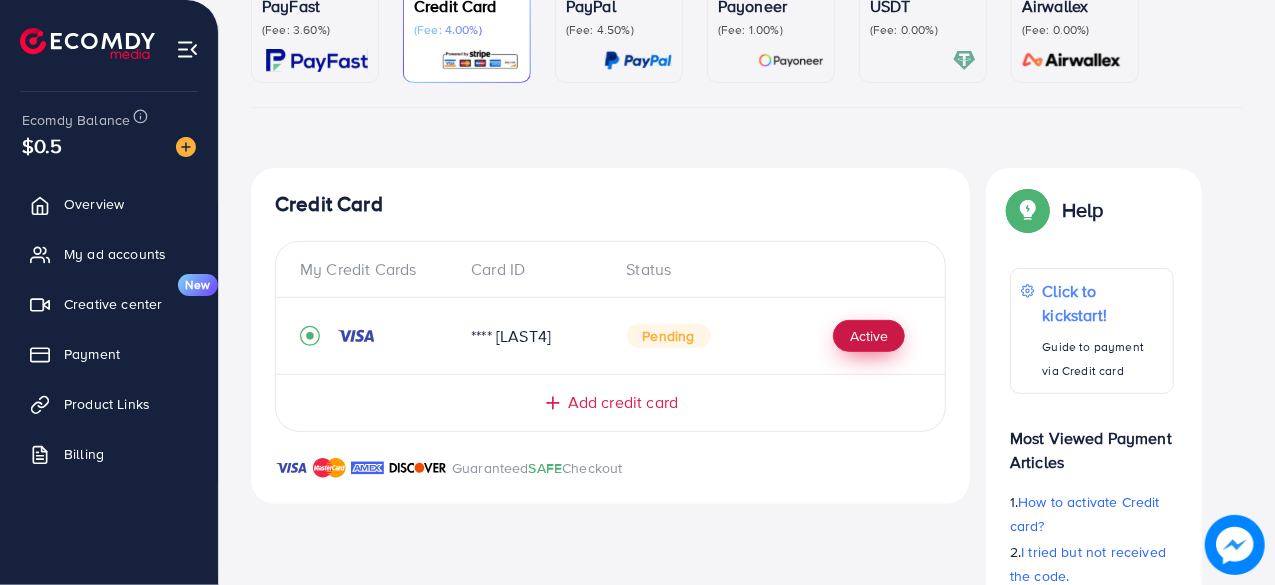 click on "Active" at bounding box center [869, 336] 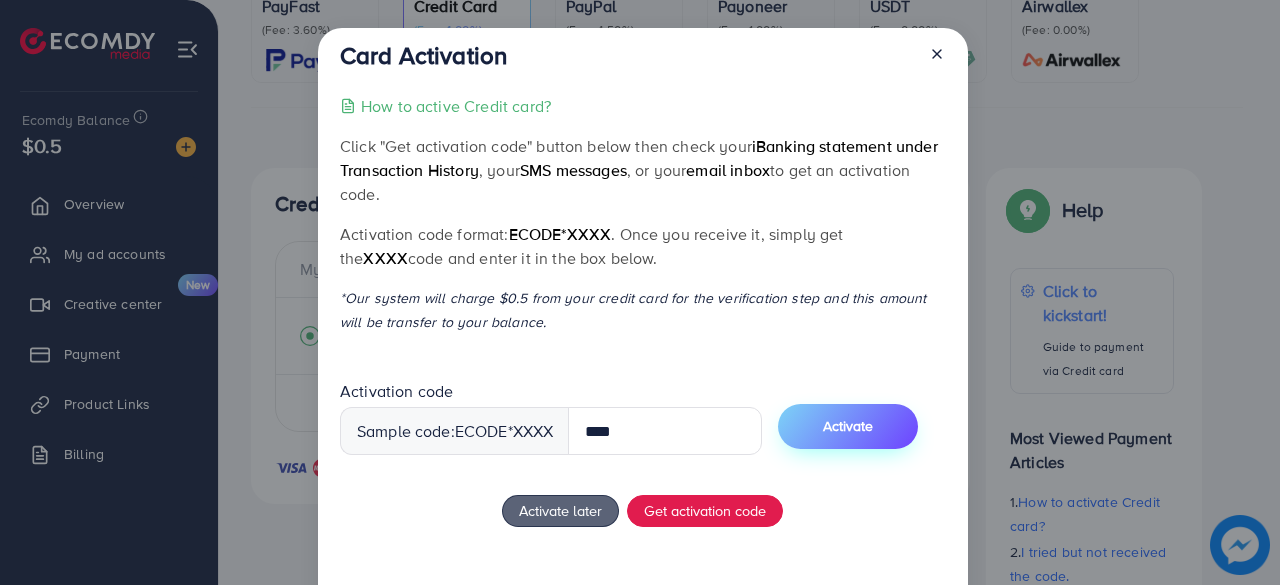 click on "Activate" at bounding box center (848, 426) 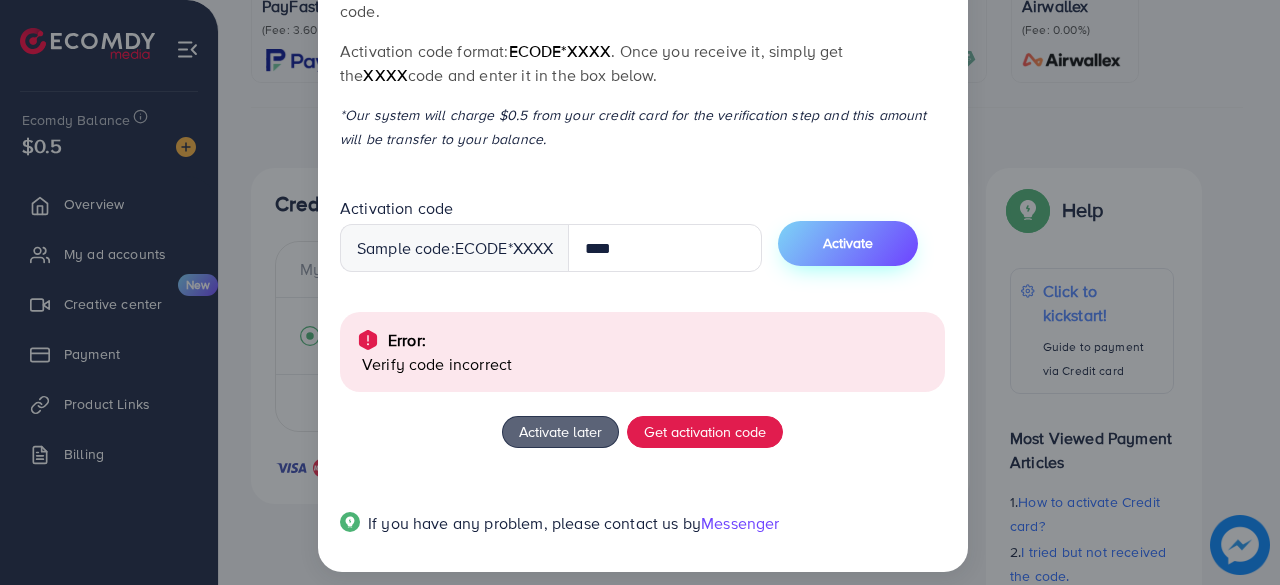 scroll, scrollTop: 197, scrollLeft: 0, axis: vertical 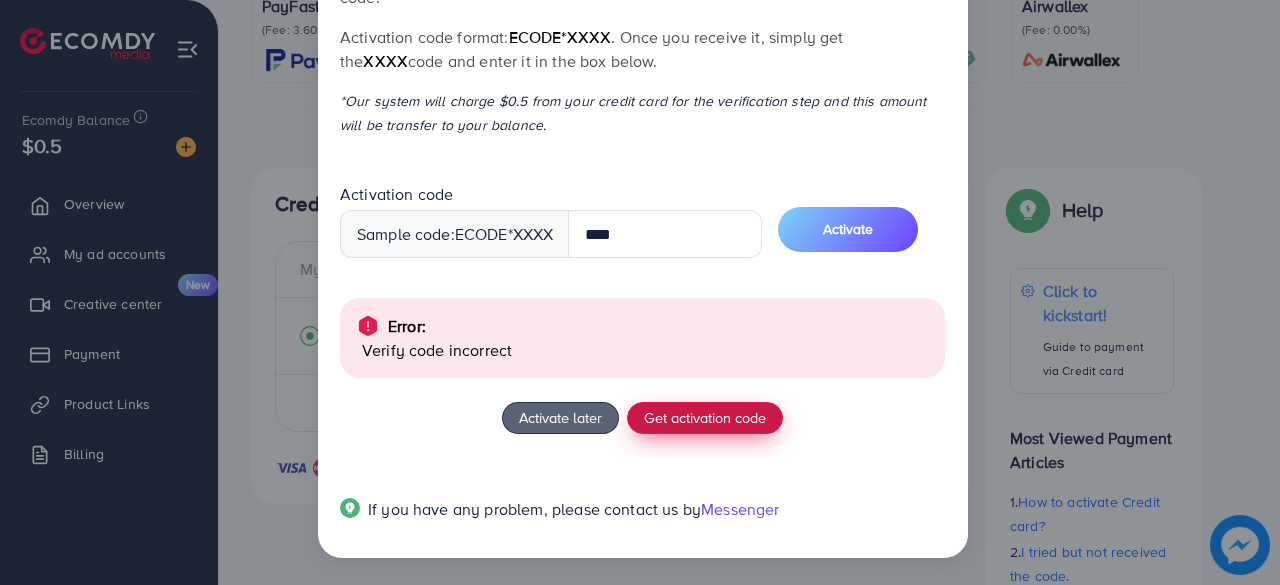 click on "Get activation code" at bounding box center [705, 417] 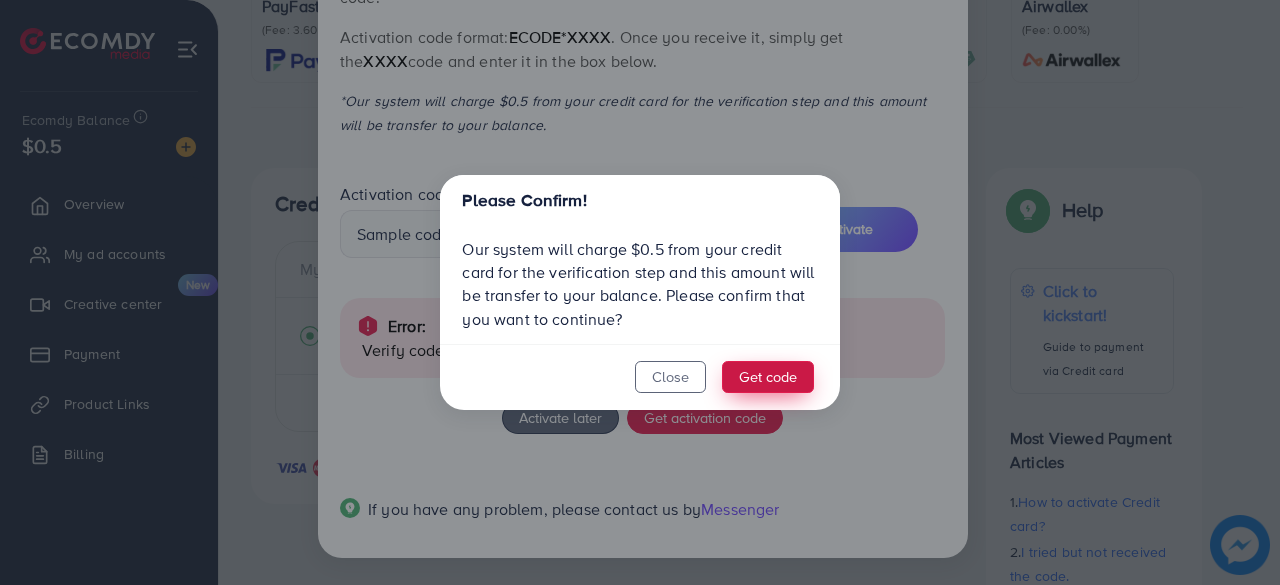 click on "Get code" at bounding box center (768, 377) 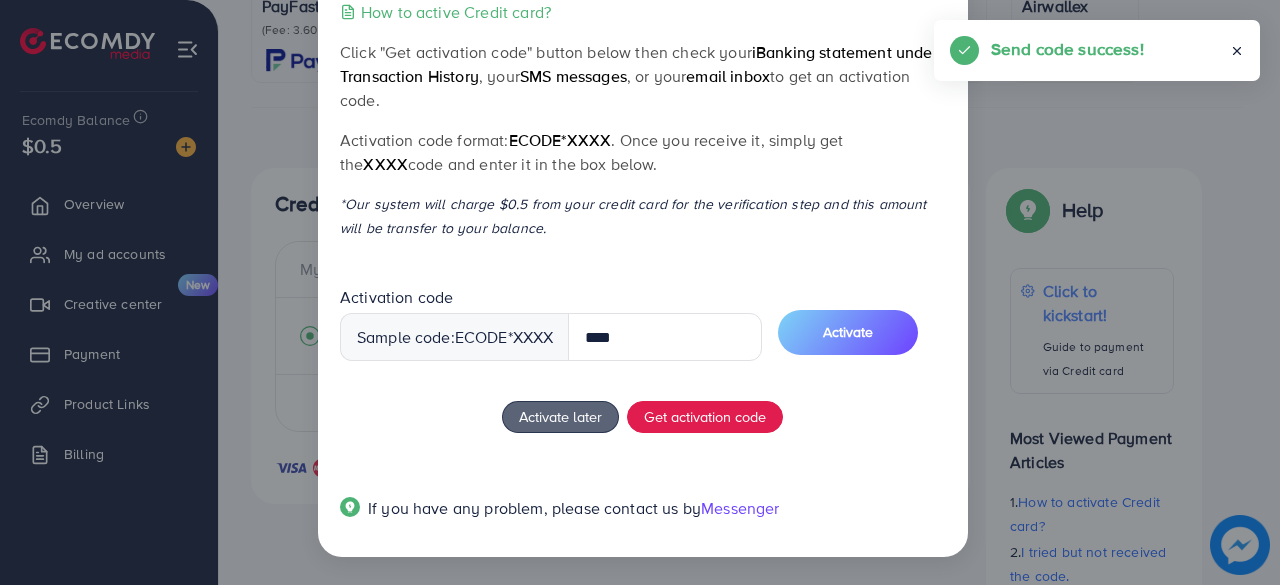 scroll, scrollTop: 93, scrollLeft: 0, axis: vertical 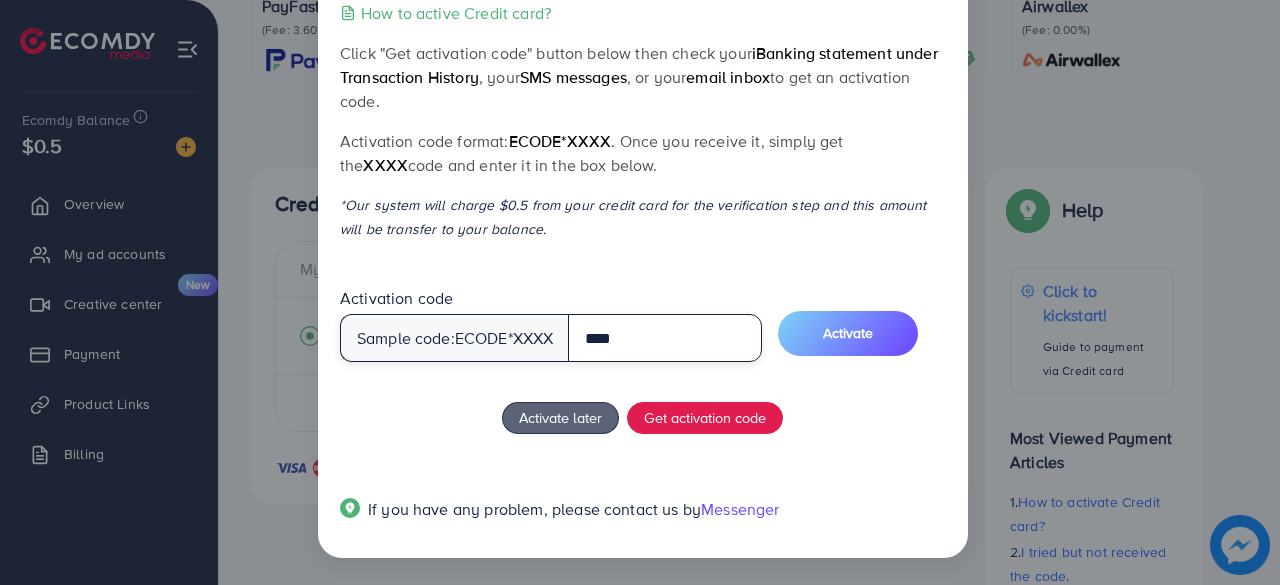 drag, startPoint x: 705, startPoint y: 343, endPoint x: 520, endPoint y: 255, distance: 204.86337 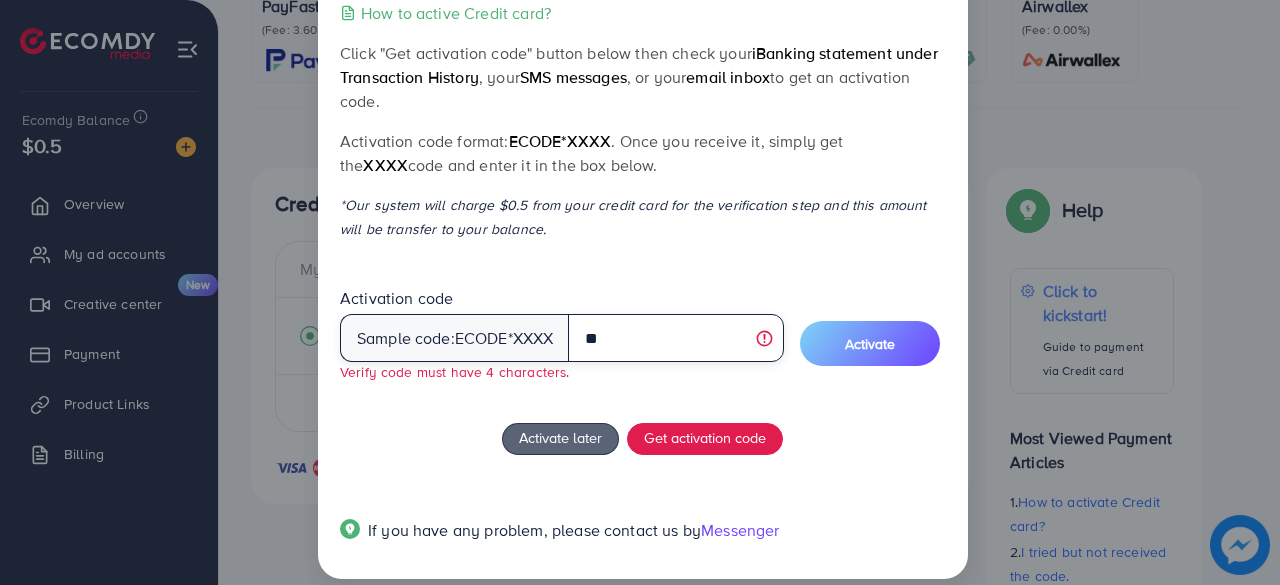 type on "*" 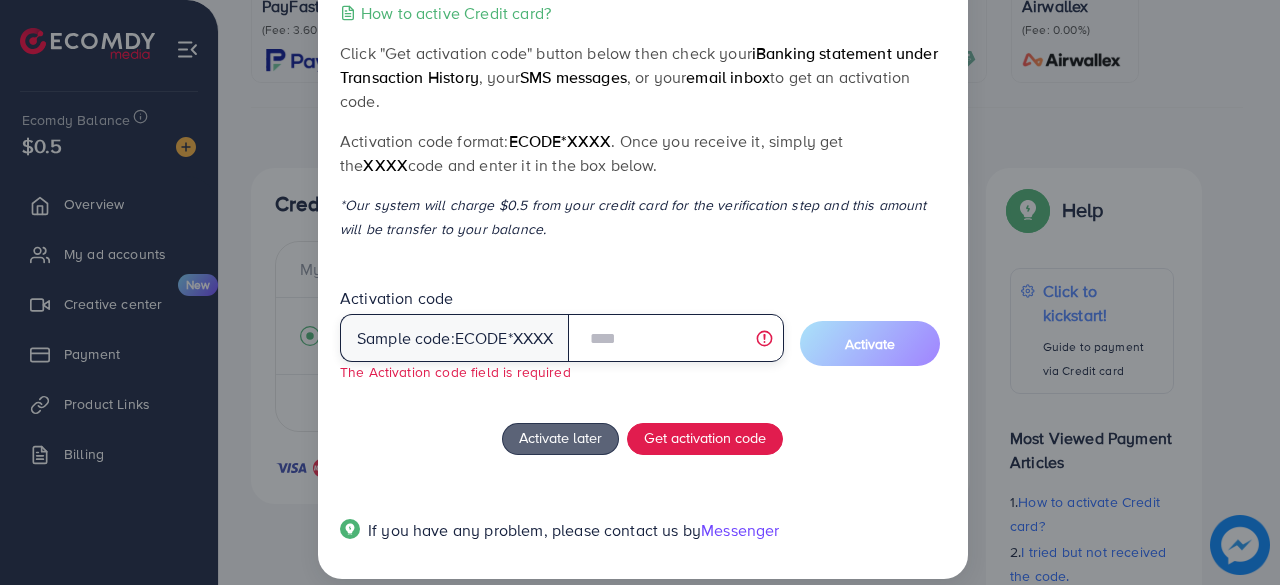 click at bounding box center [675, 338] 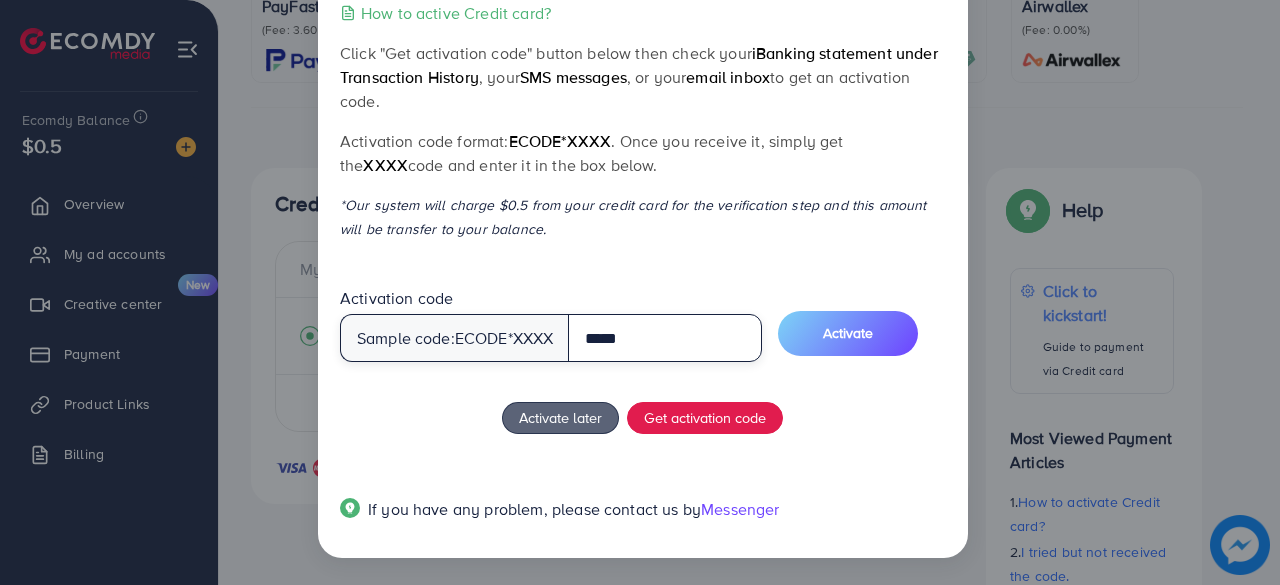 type on "******" 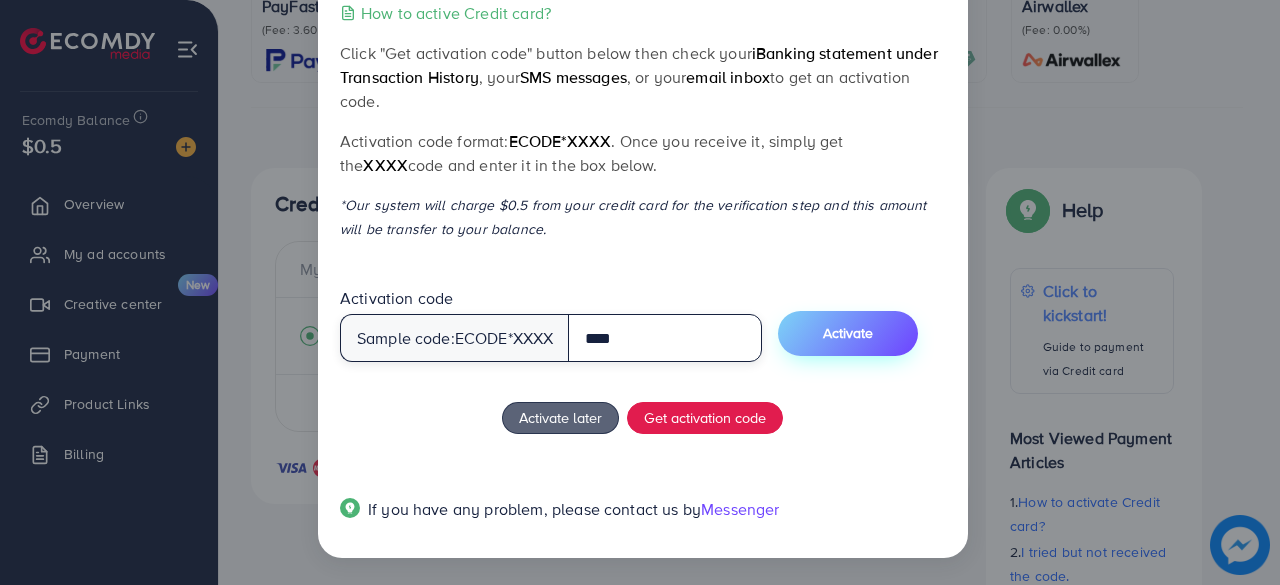 type on "****" 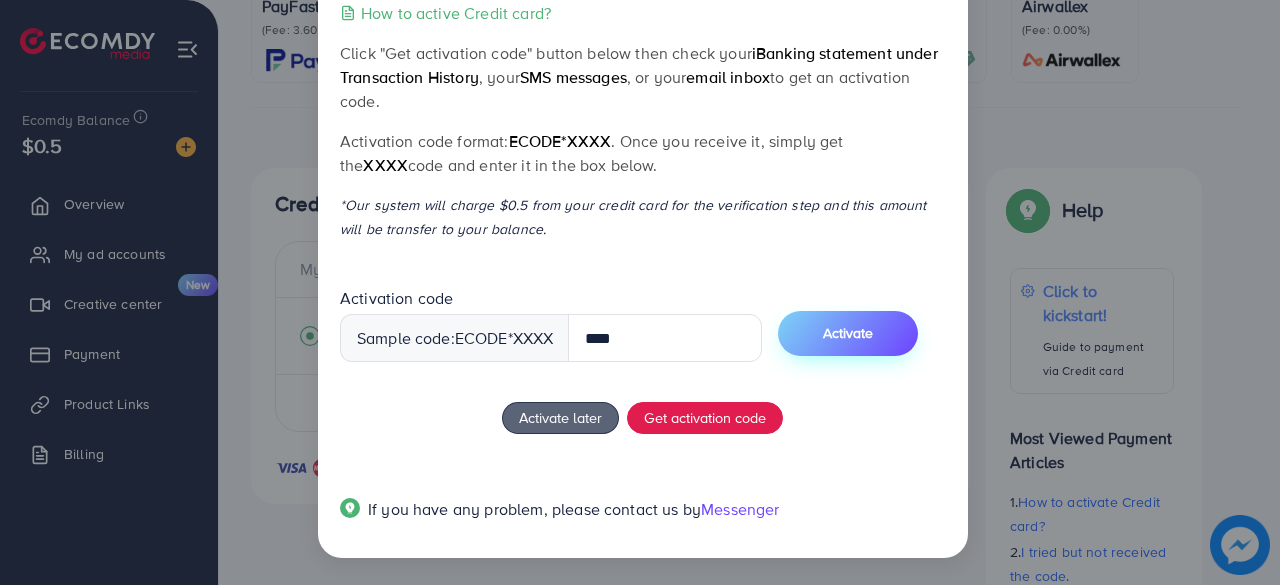 click on "Activate" at bounding box center (848, 333) 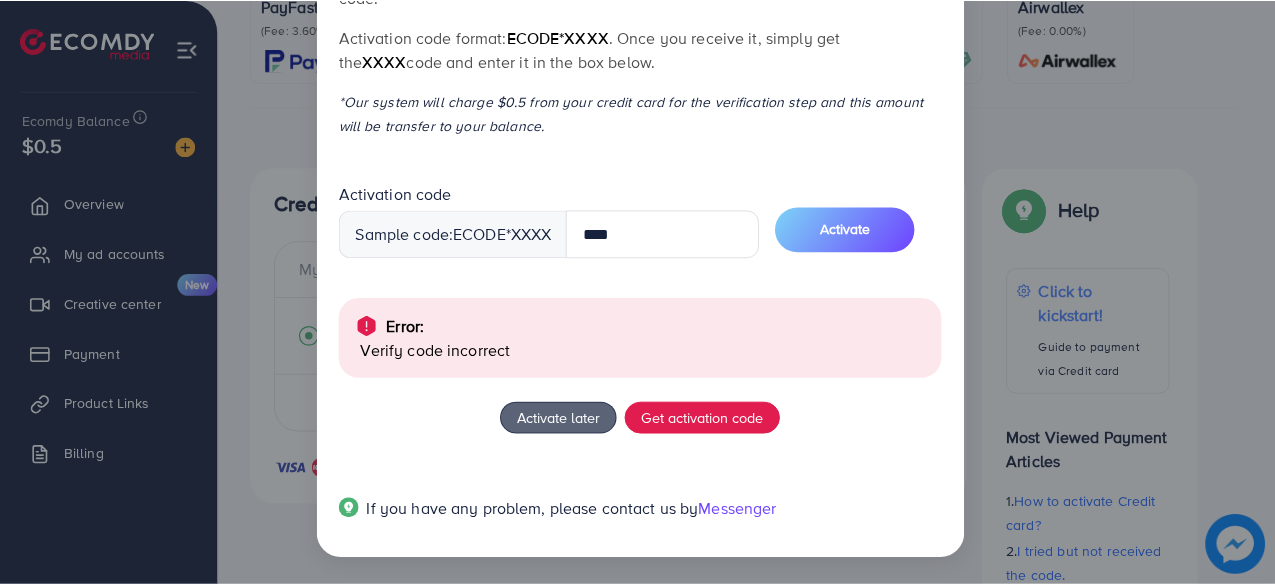 scroll, scrollTop: 0, scrollLeft: 0, axis: both 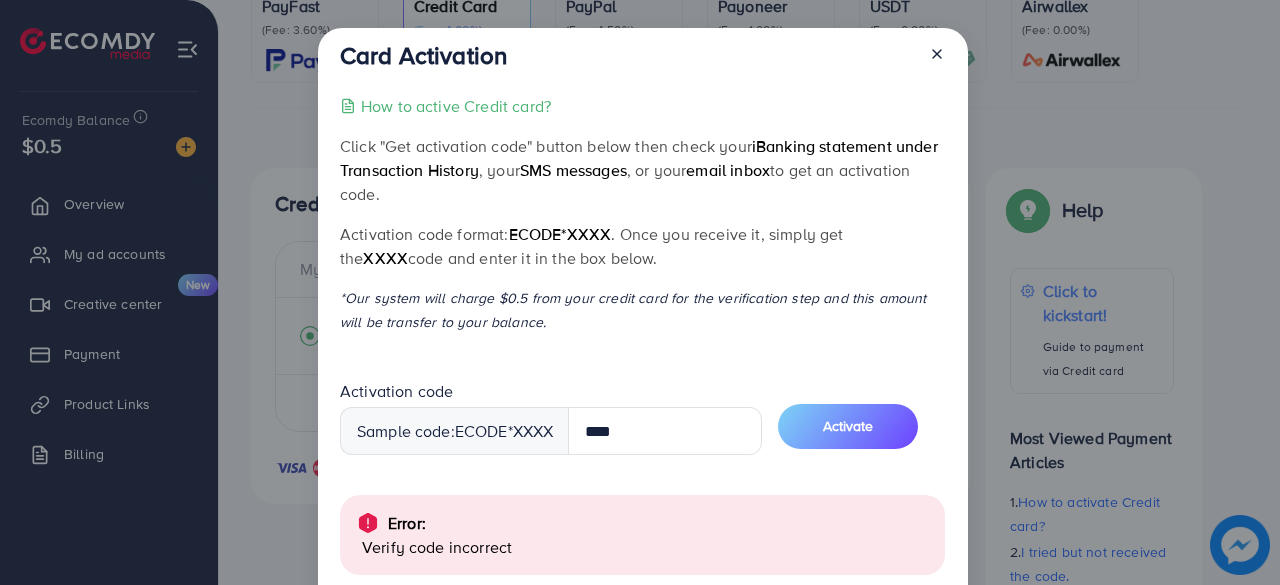 click 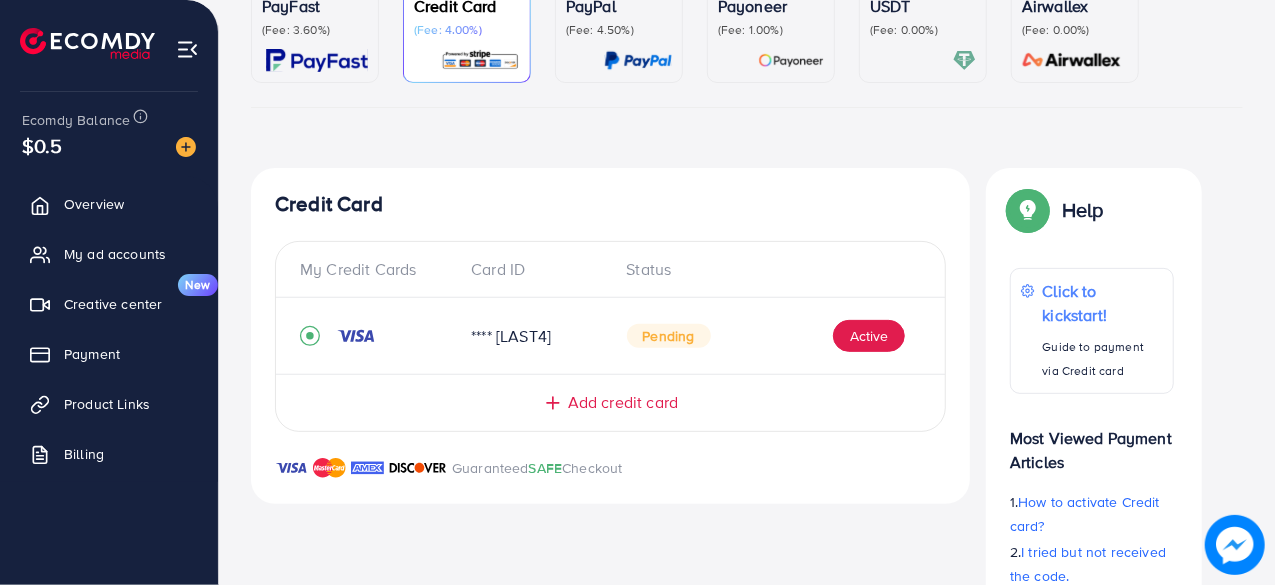 drag, startPoint x: 705, startPoint y: 343, endPoint x: 593, endPoint y: 331, distance: 112.64102 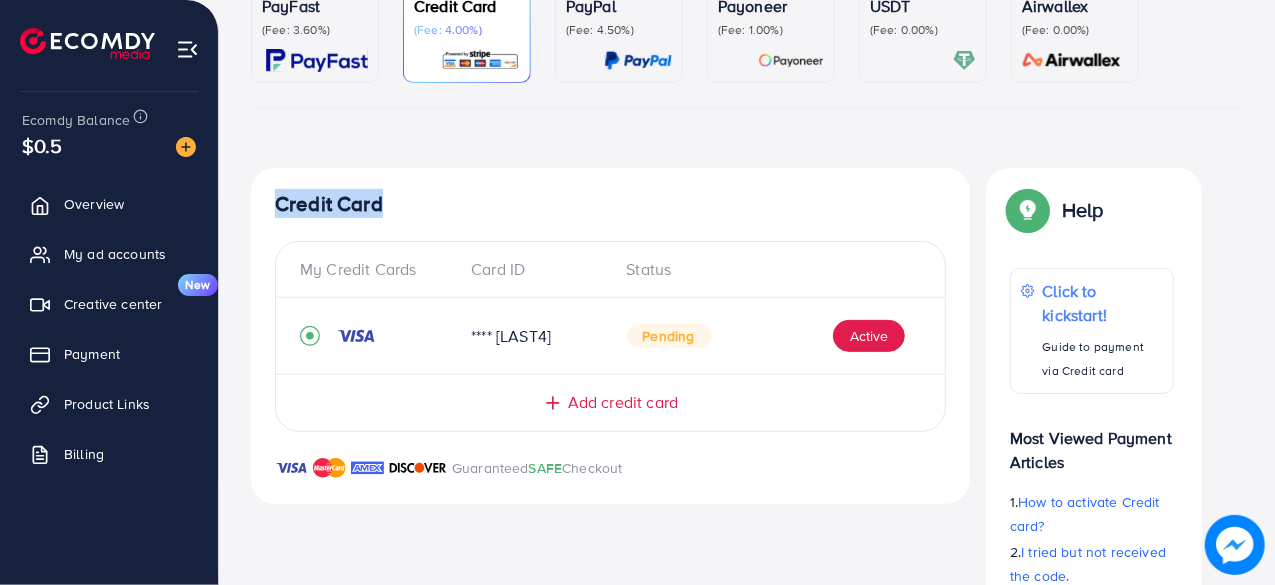 drag, startPoint x: 386, startPoint y: 212, endPoint x: 276, endPoint y: 195, distance: 111.305885 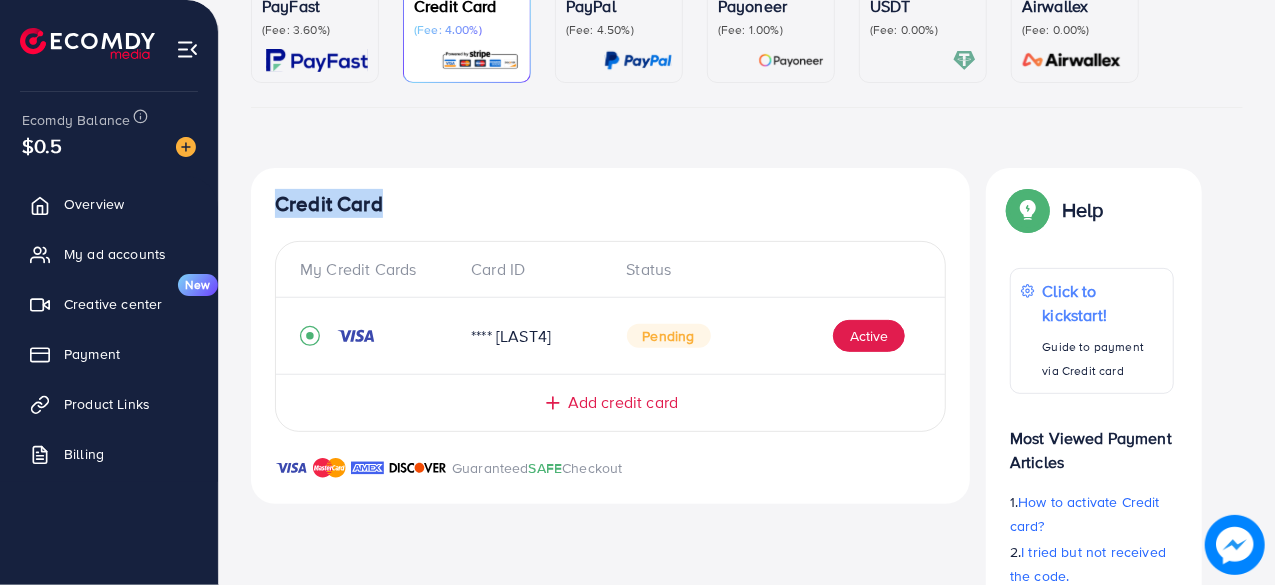 click on "Credit Card" at bounding box center [610, 204] 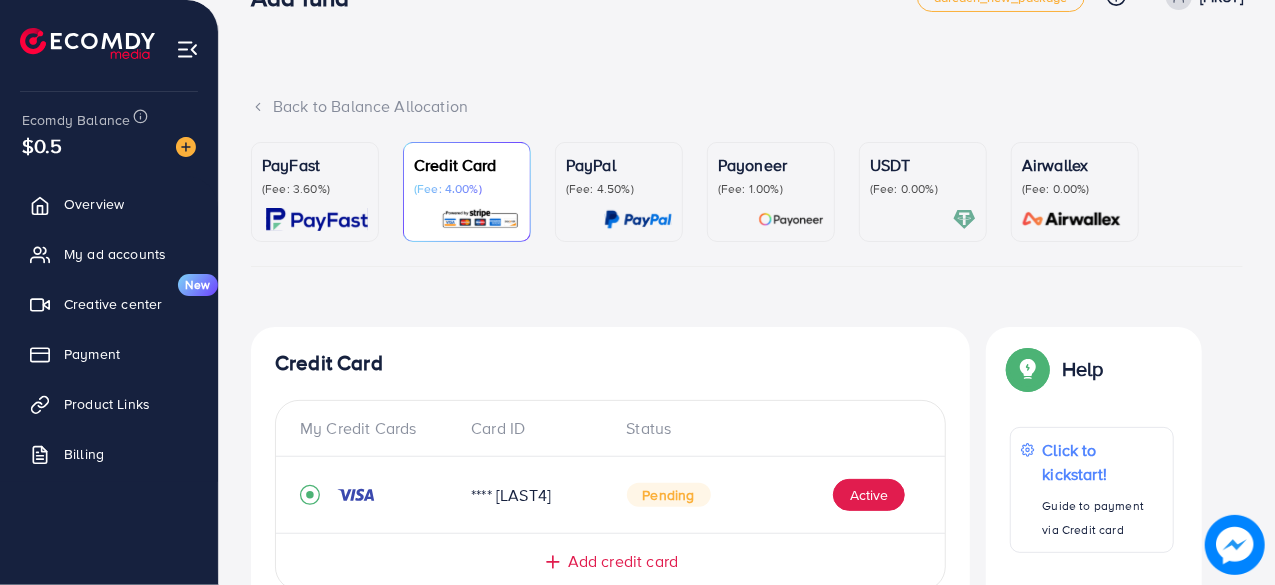 scroll, scrollTop: 46, scrollLeft: 0, axis: vertical 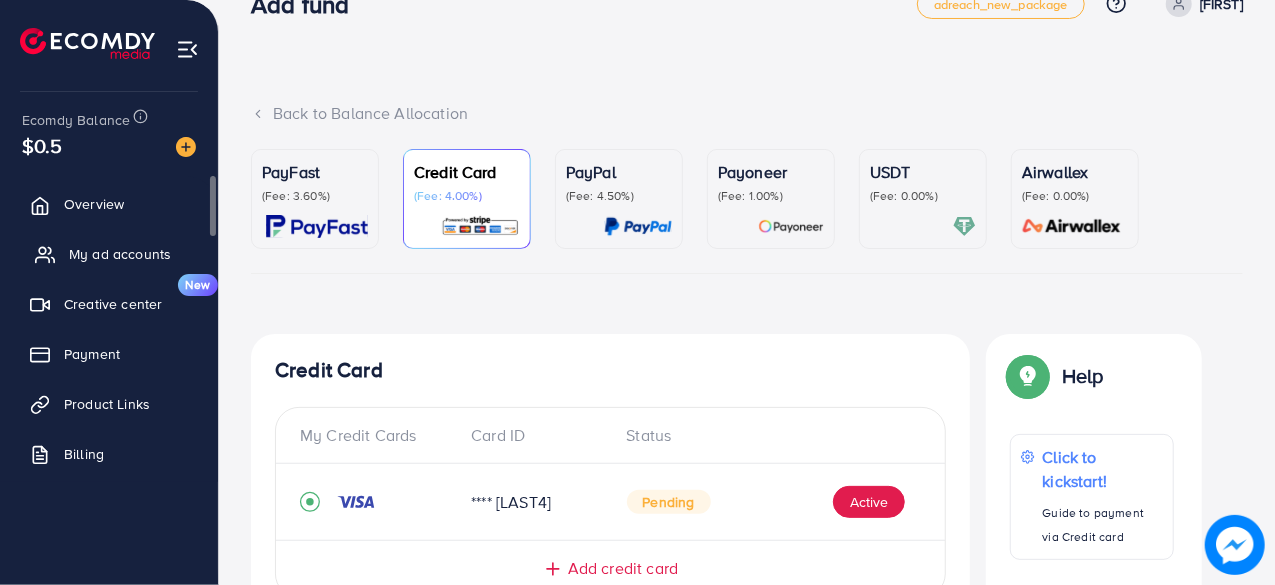 click on "My ad accounts" at bounding box center (120, 254) 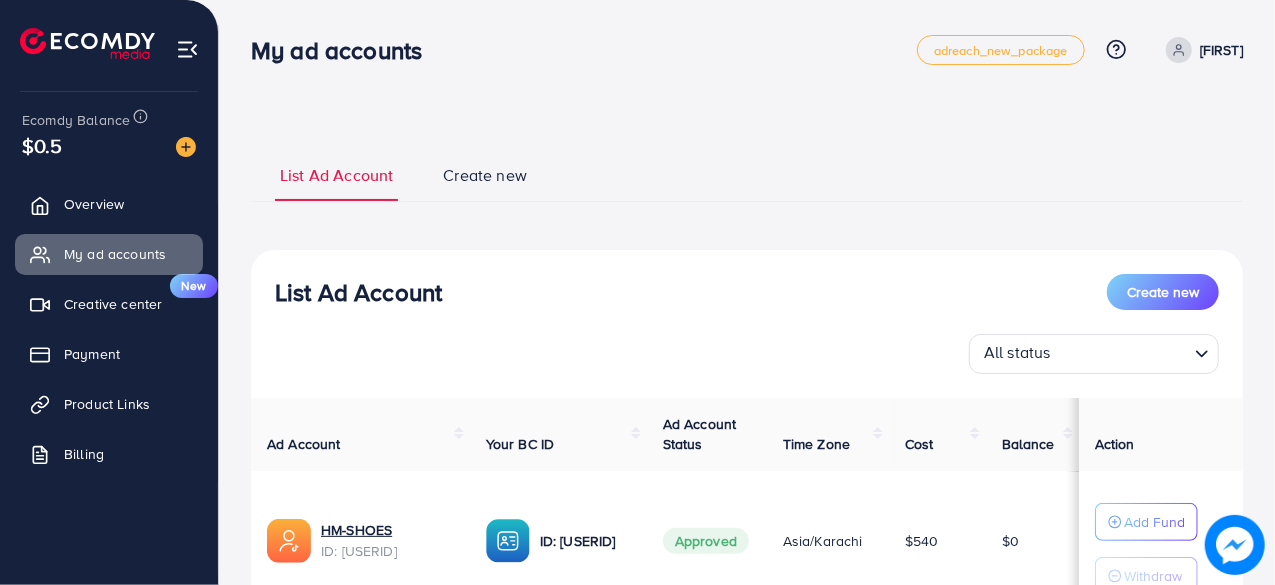 scroll, scrollTop: 308, scrollLeft: 0, axis: vertical 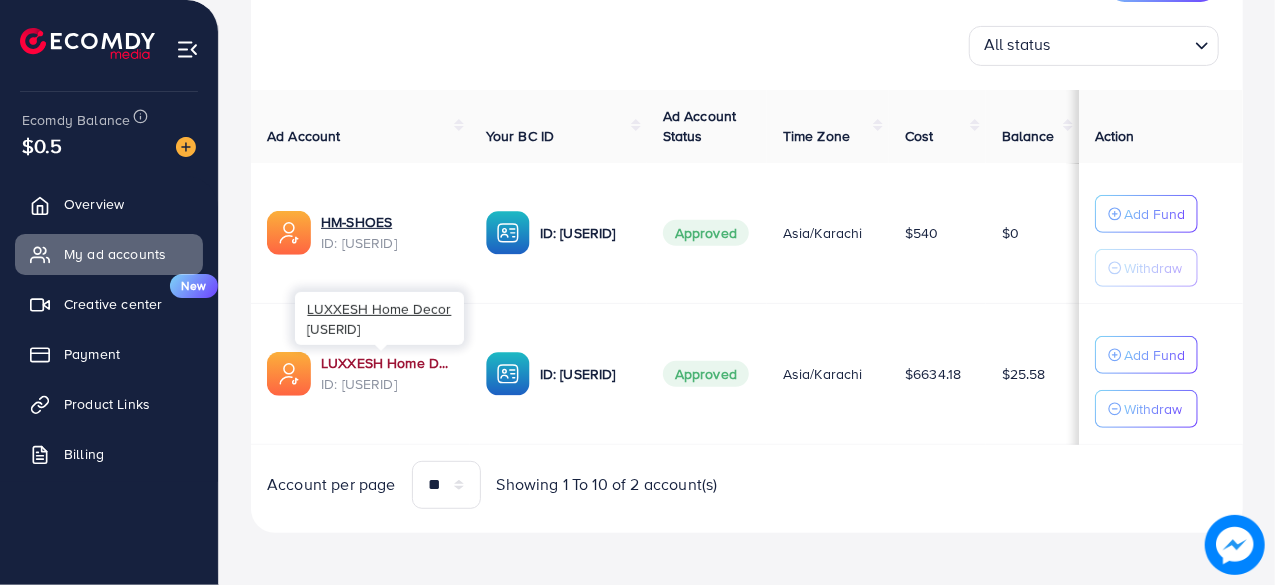 click on "LUXXESH Home Decor" at bounding box center (387, 363) 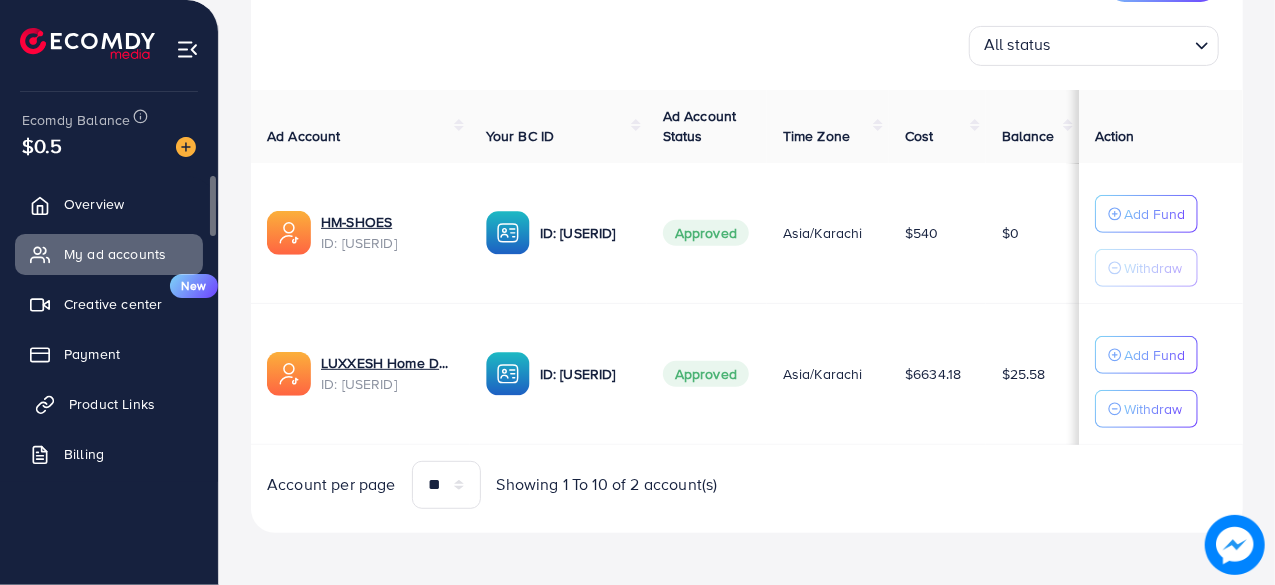 click on "Product Links" at bounding box center [112, 404] 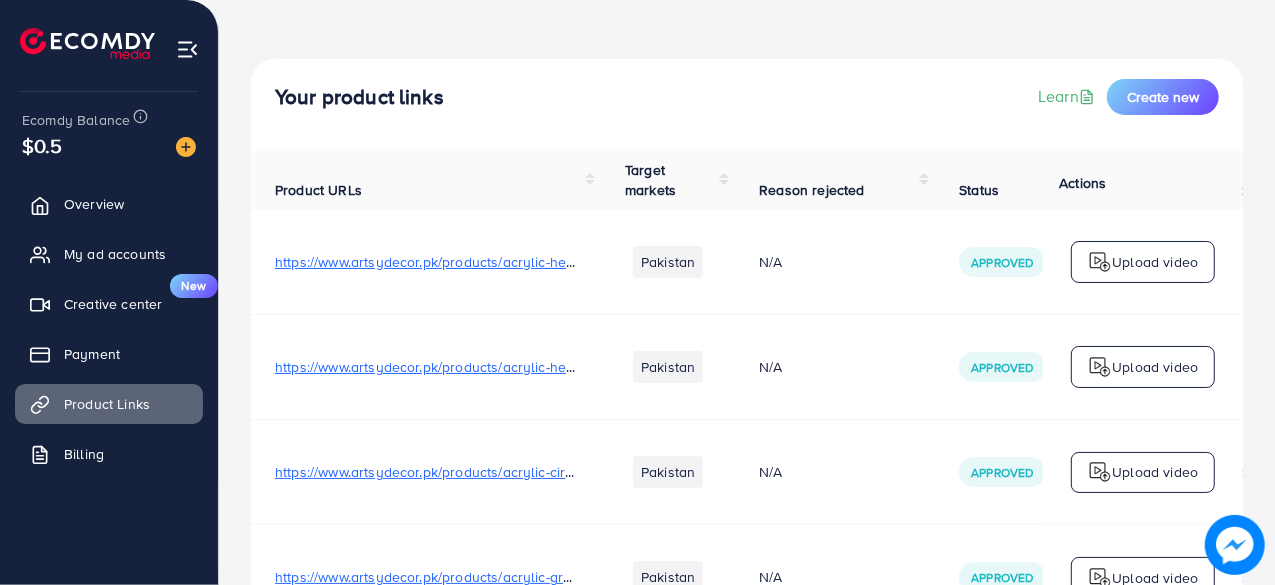scroll, scrollTop: 0, scrollLeft: 0, axis: both 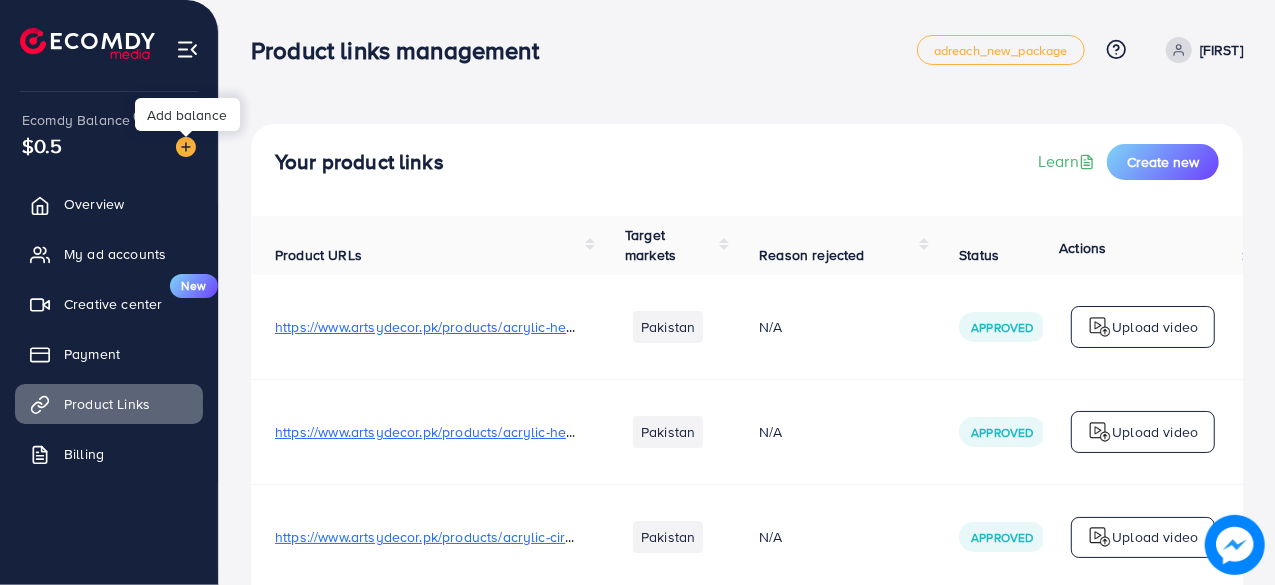 click at bounding box center (186, 147) 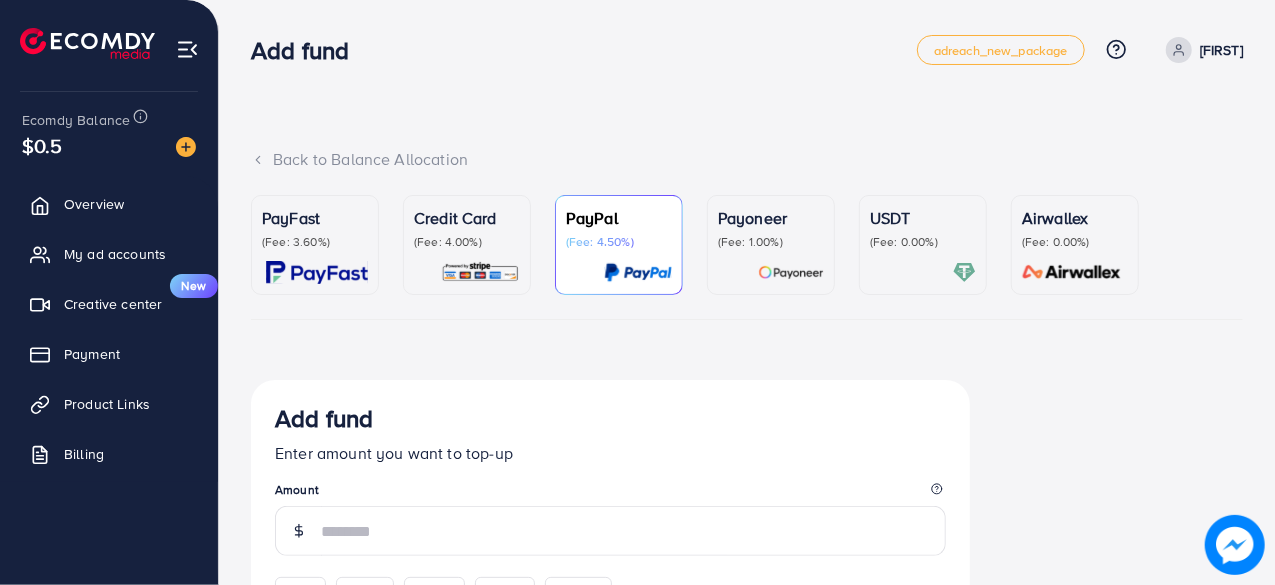 click on "(Fee: 4.00%)" at bounding box center (467, 242) 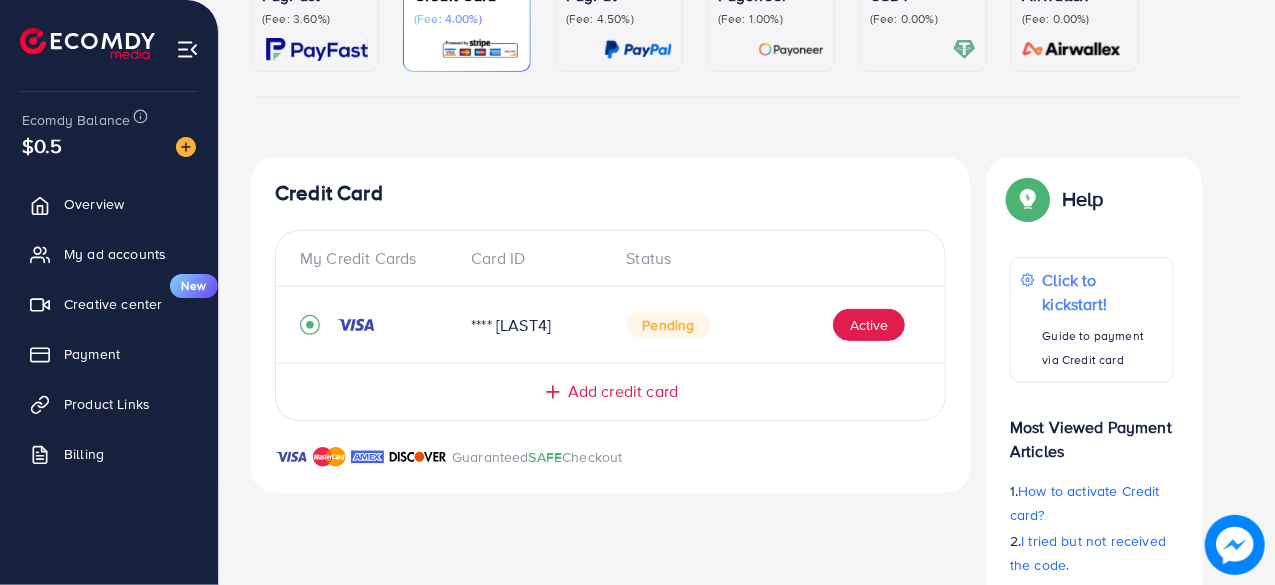 scroll, scrollTop: 228, scrollLeft: 0, axis: vertical 